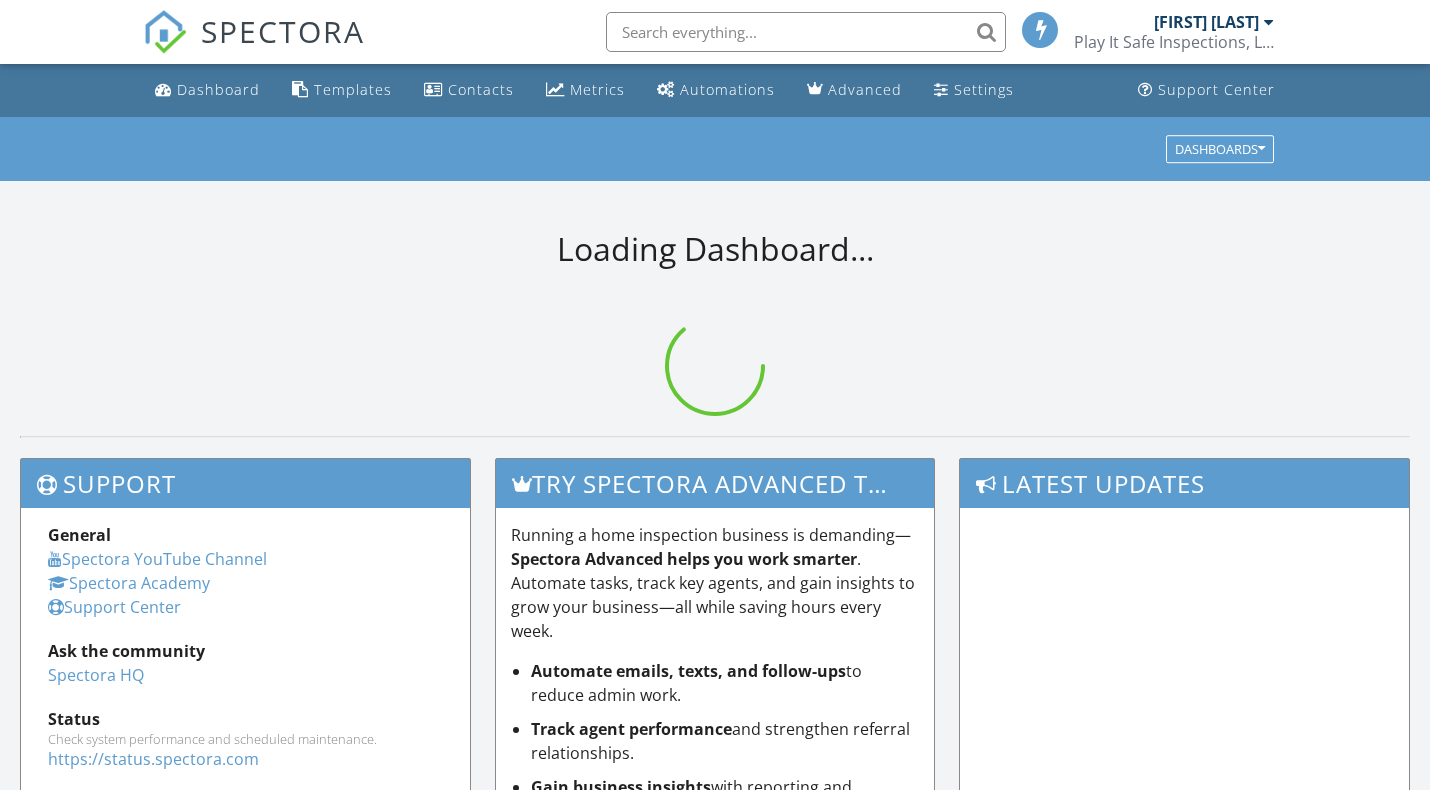 scroll, scrollTop: 0, scrollLeft: 0, axis: both 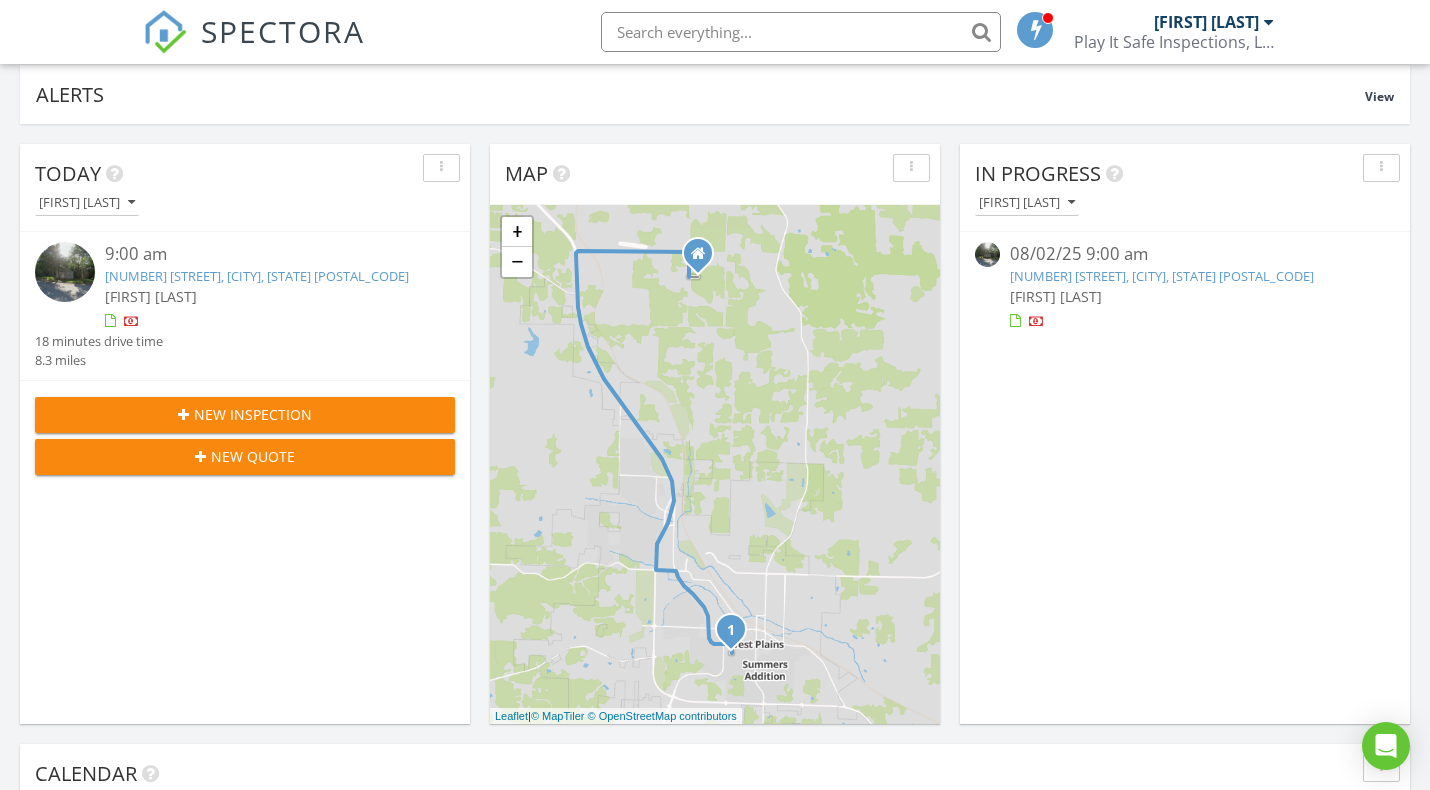 click on "[NUMBER] [STREET], [CITY], [STATE] [POSTAL_CODE]" at bounding box center [257, 276] 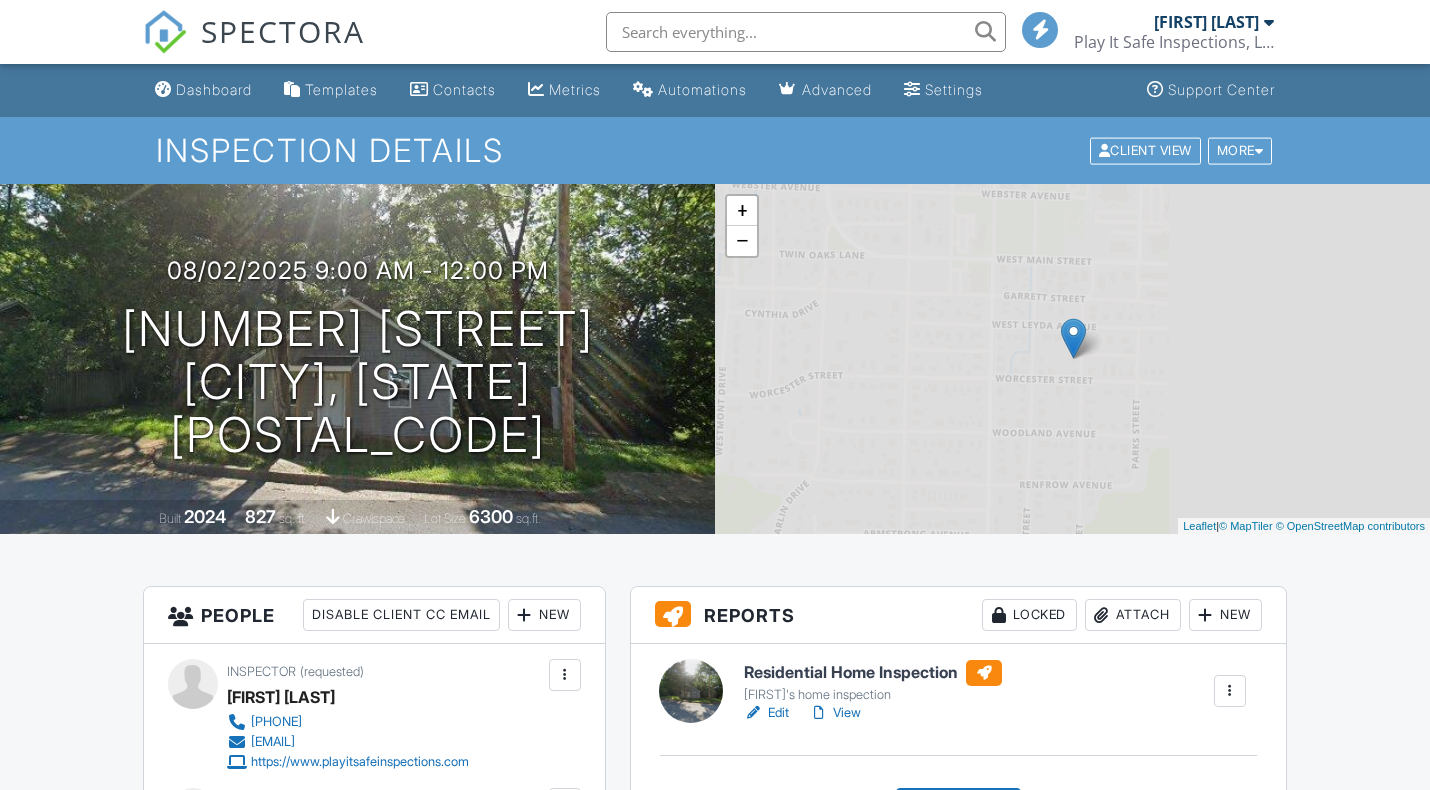 scroll, scrollTop: 0, scrollLeft: 0, axis: both 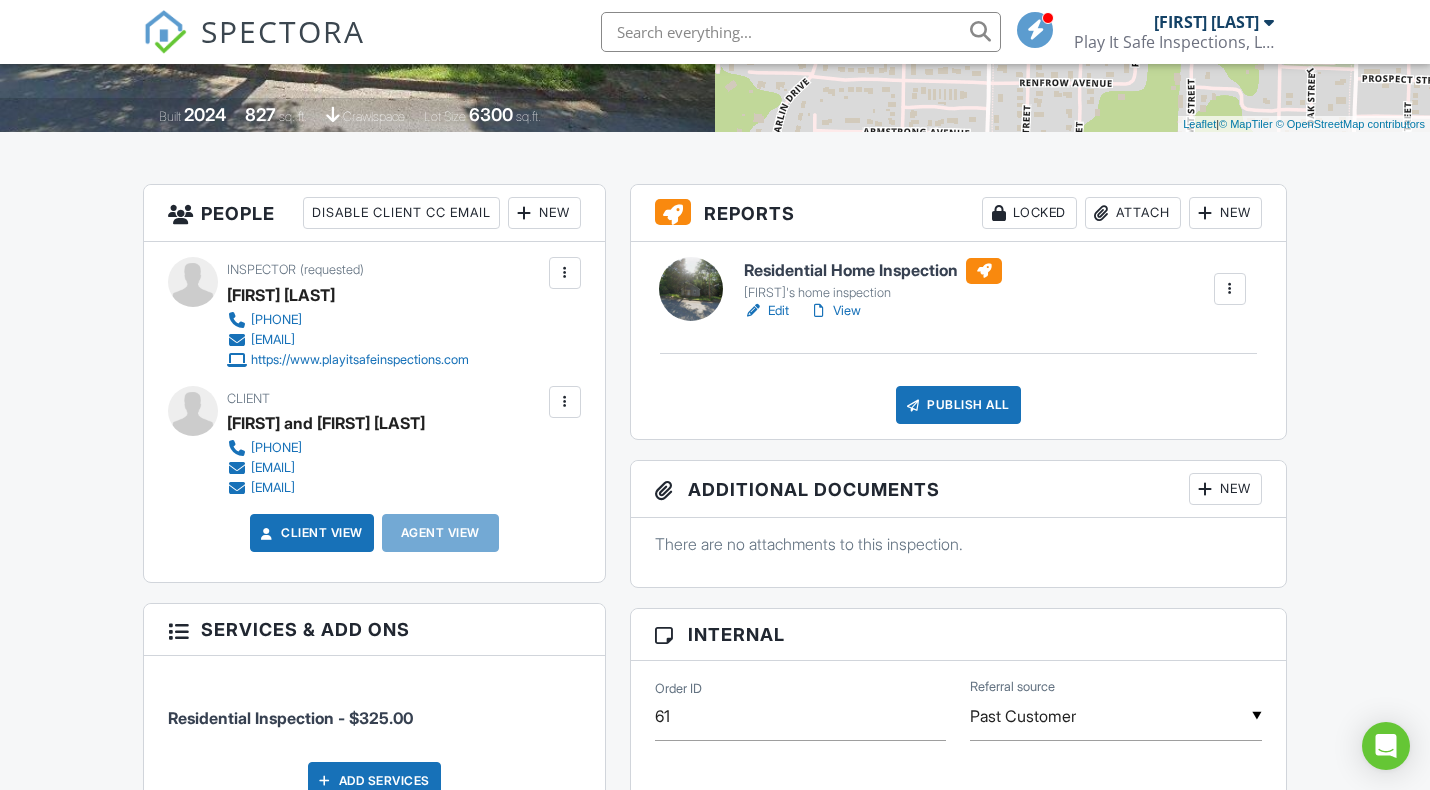 click on "Edit" at bounding box center [766, 311] 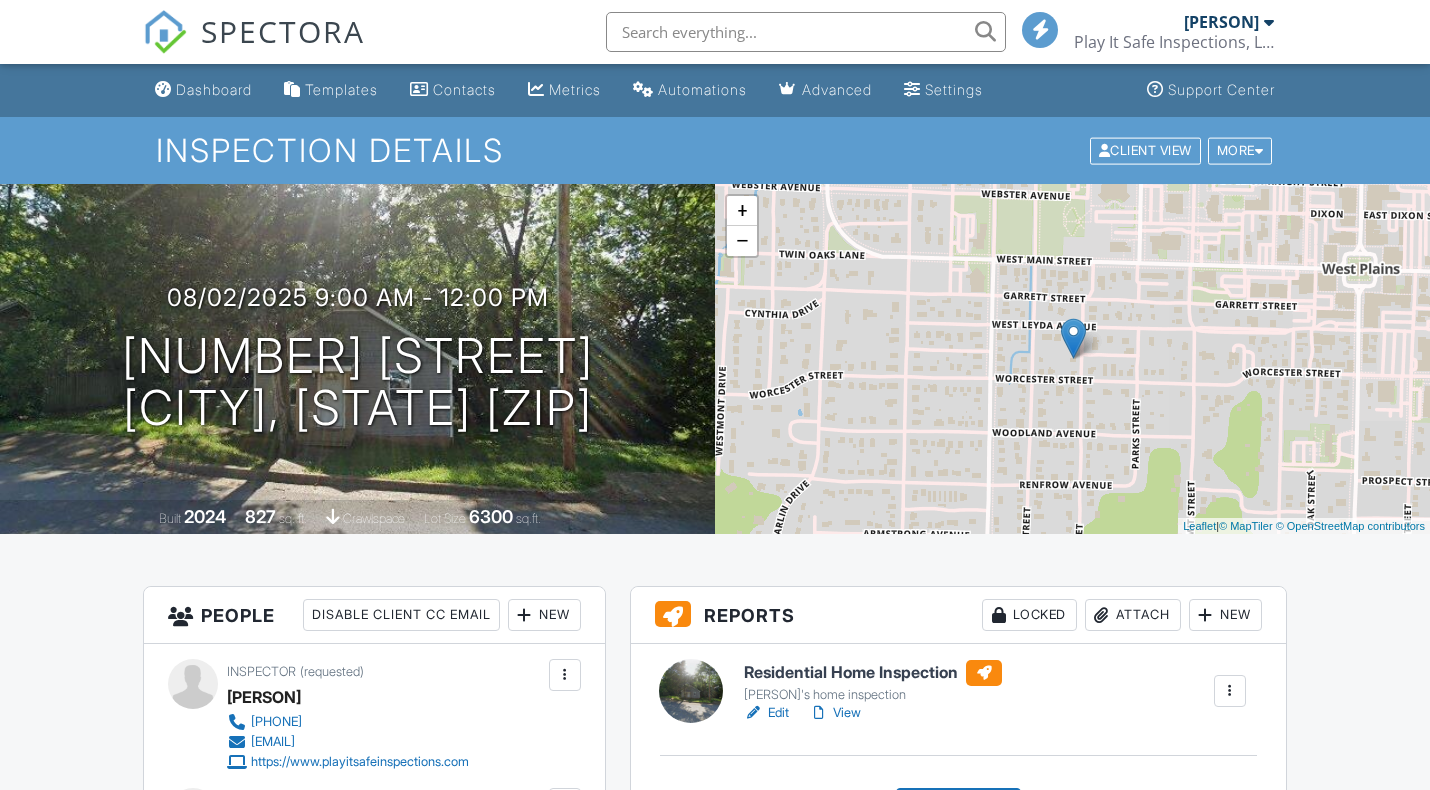 scroll, scrollTop: 0, scrollLeft: 0, axis: both 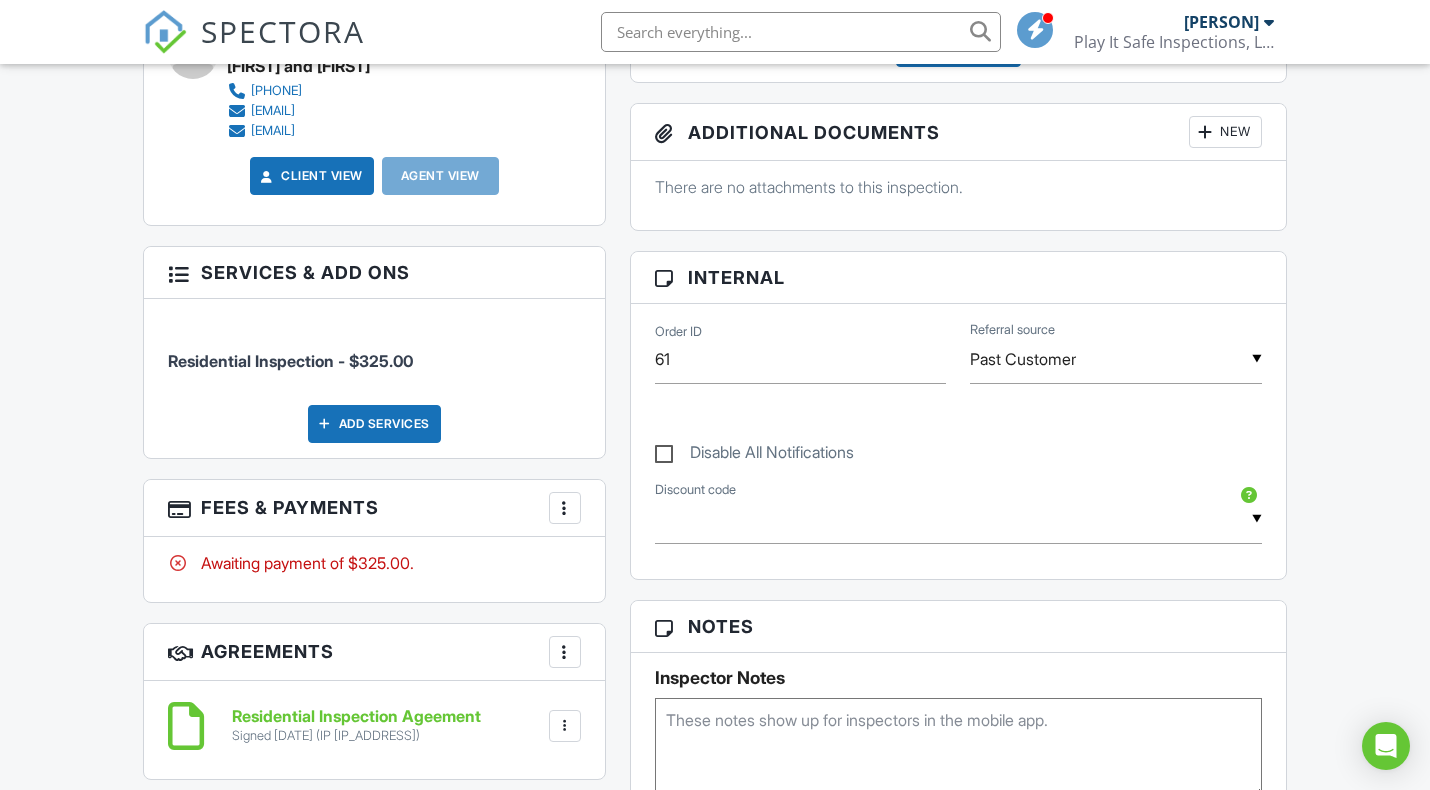click at bounding box center [565, 508] 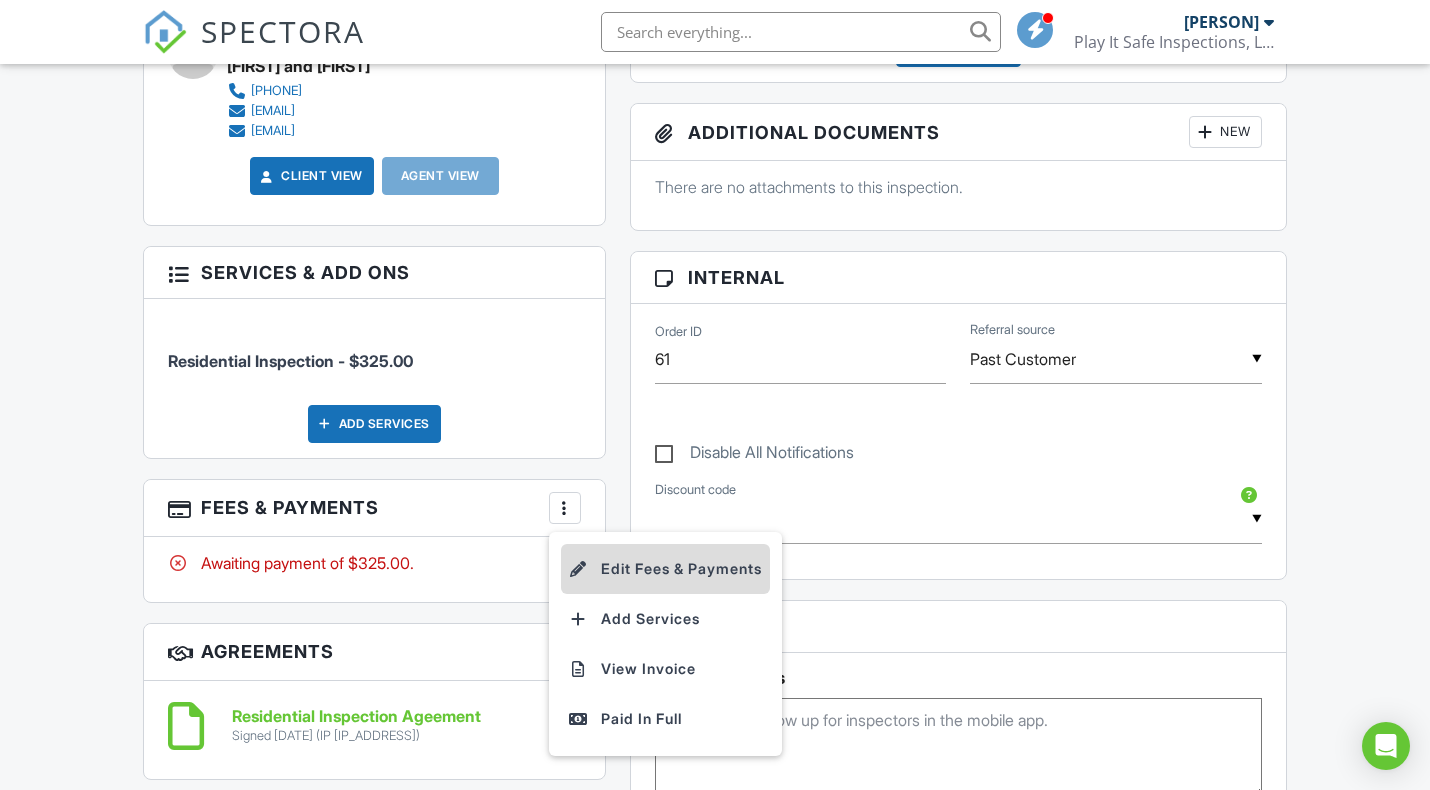 click on "Edit Fees & Payments" at bounding box center (665, 569) 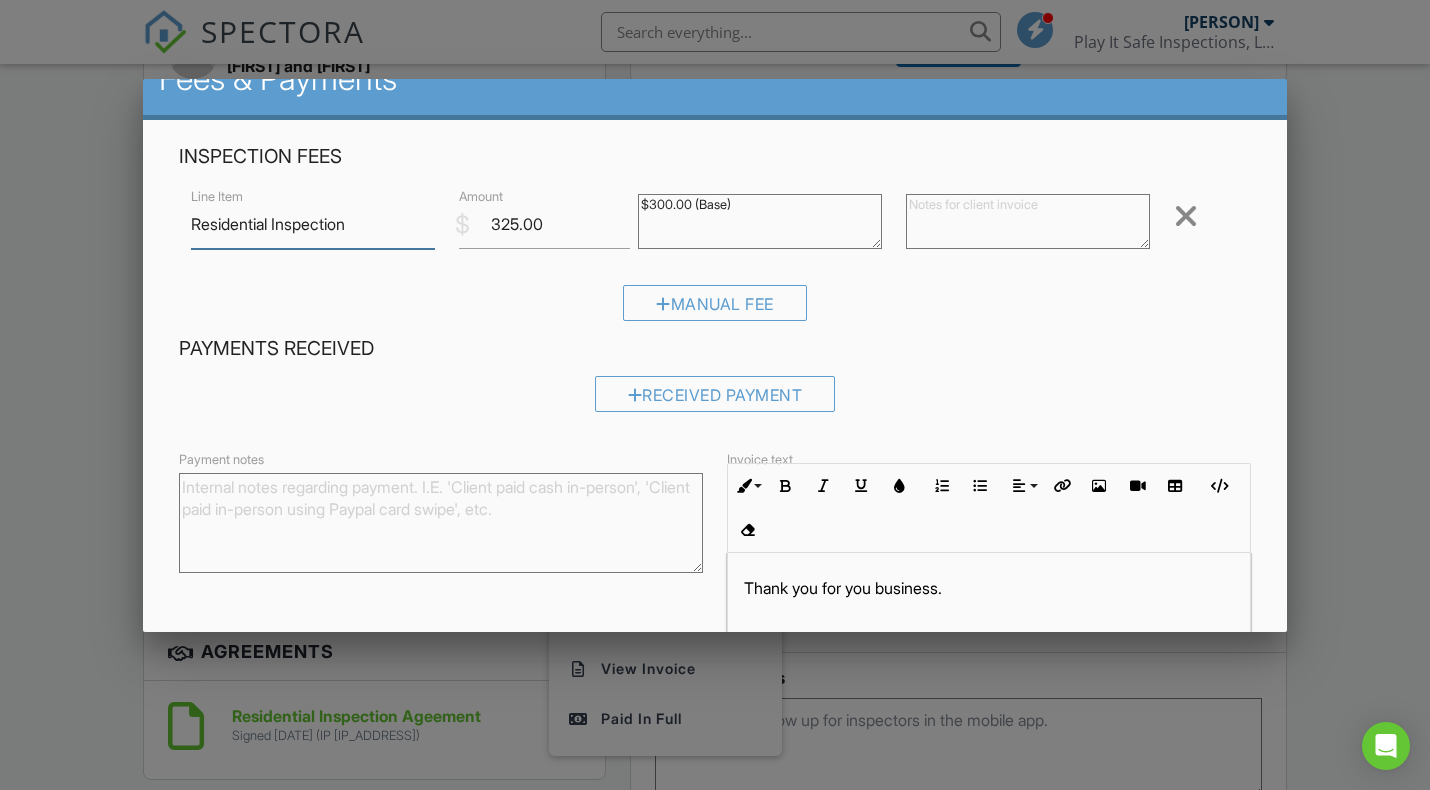 scroll, scrollTop: 29, scrollLeft: 0, axis: vertical 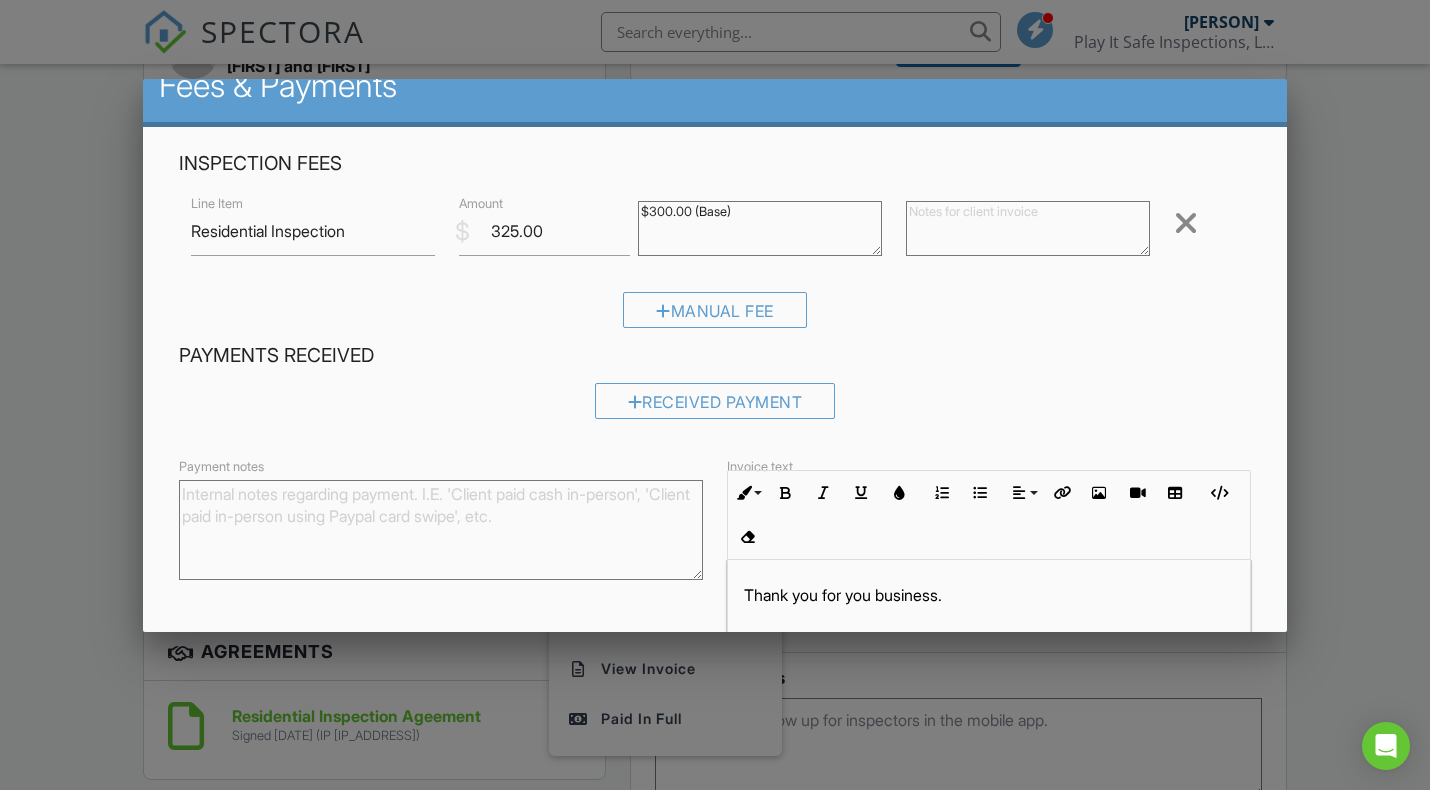 click on "Payments Received" at bounding box center [715, 356] 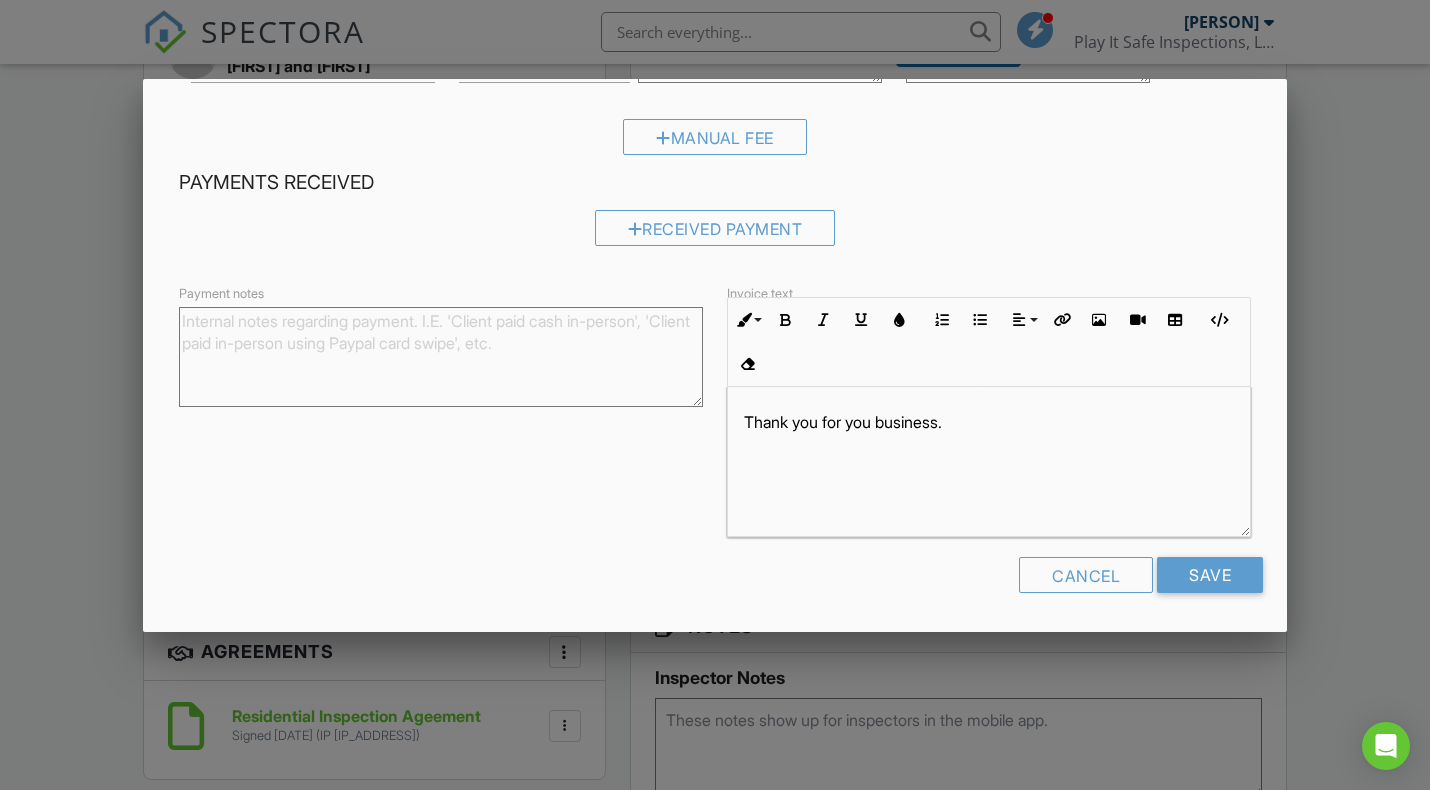 scroll, scrollTop: 200, scrollLeft: 0, axis: vertical 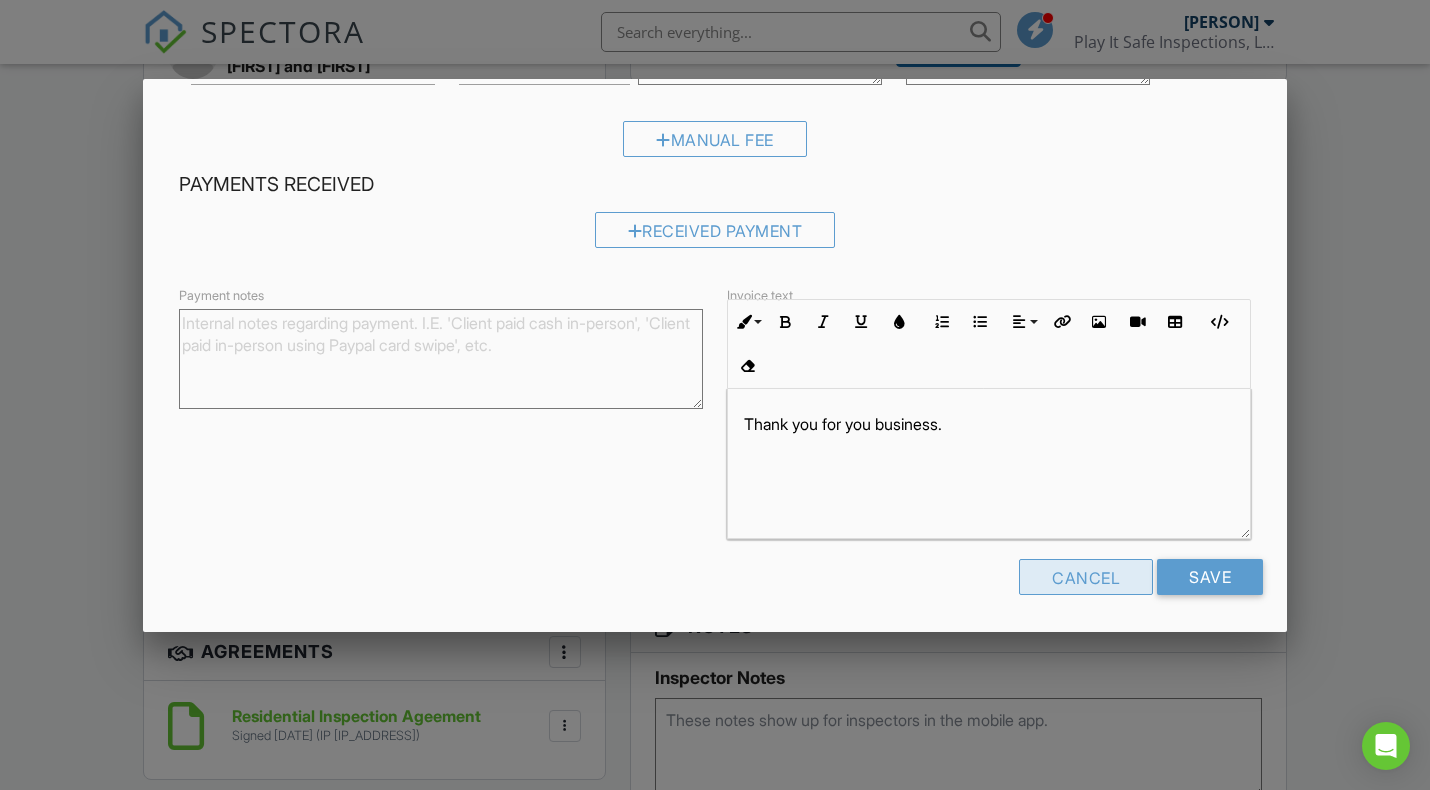 click on "Cancel" at bounding box center (1086, 577) 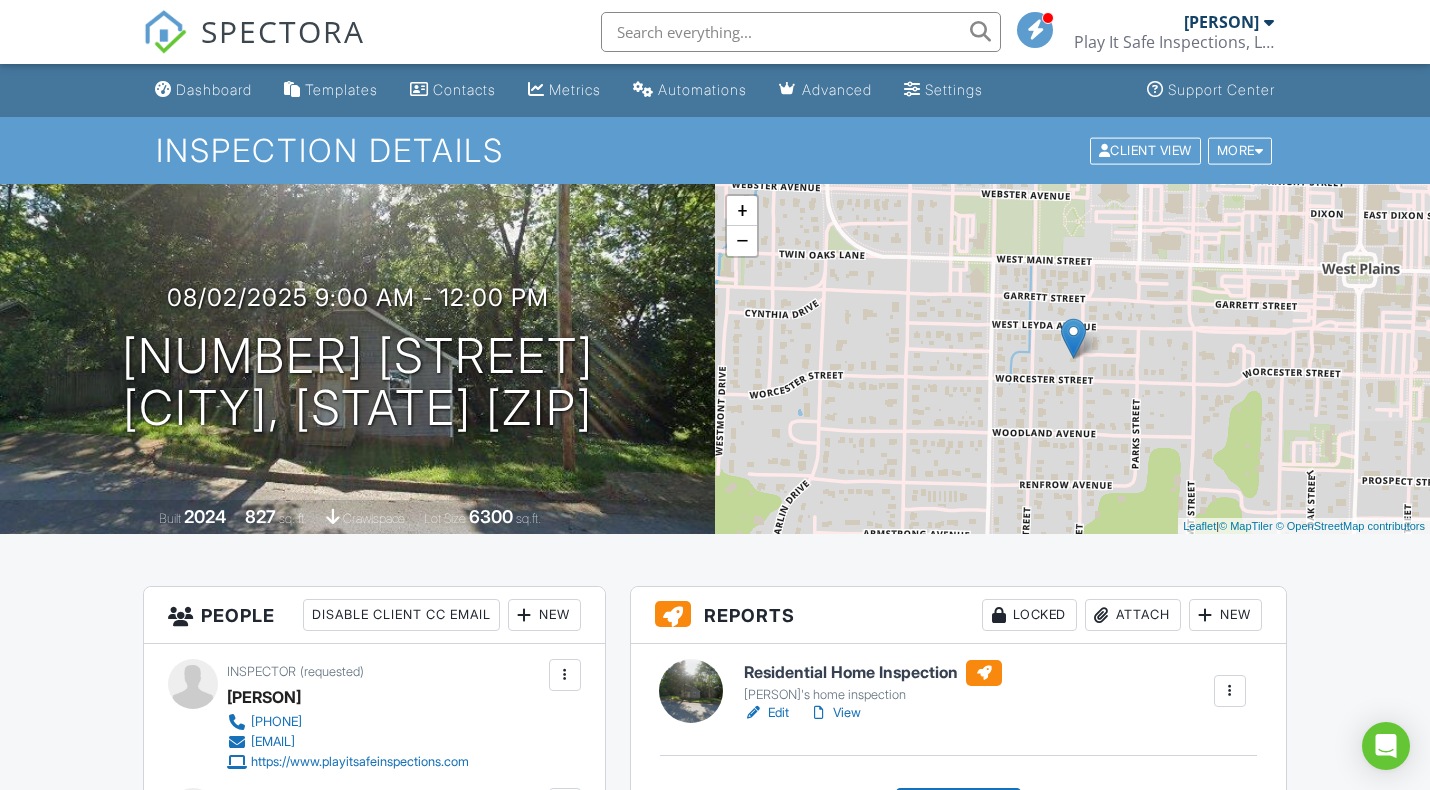 scroll, scrollTop: 0, scrollLeft: 0, axis: both 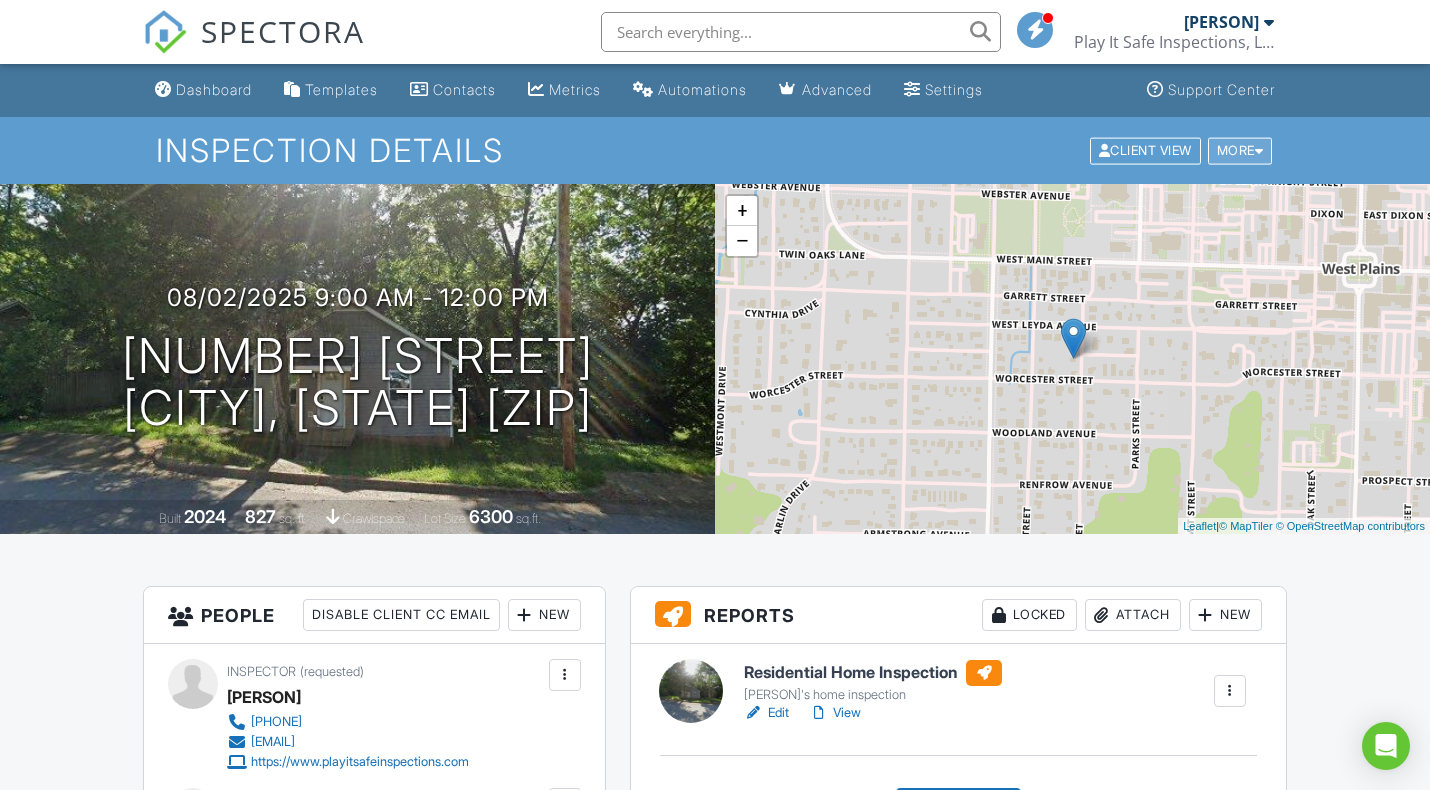 click on "More" at bounding box center [1240, 150] 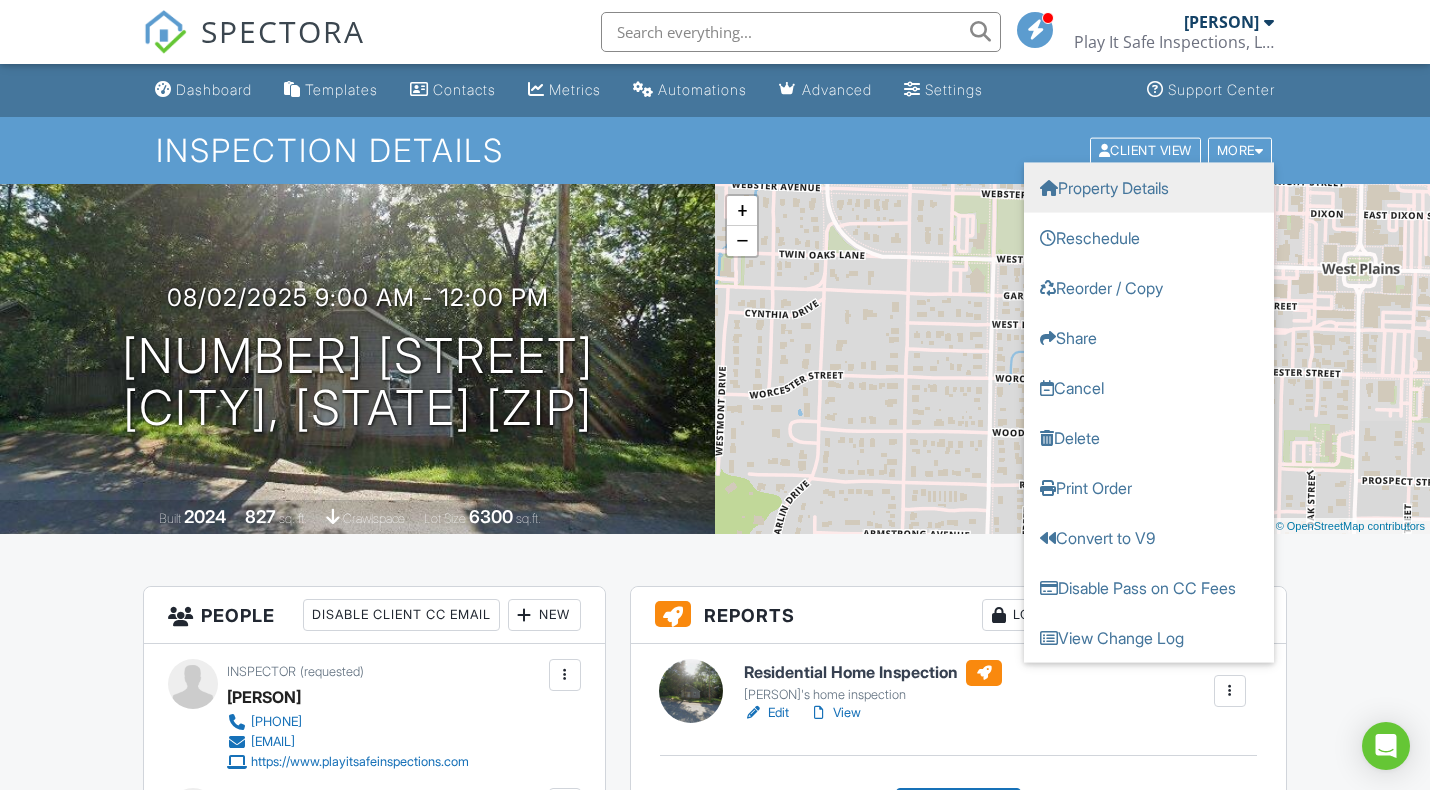 click on "Property Details" at bounding box center [1149, 187] 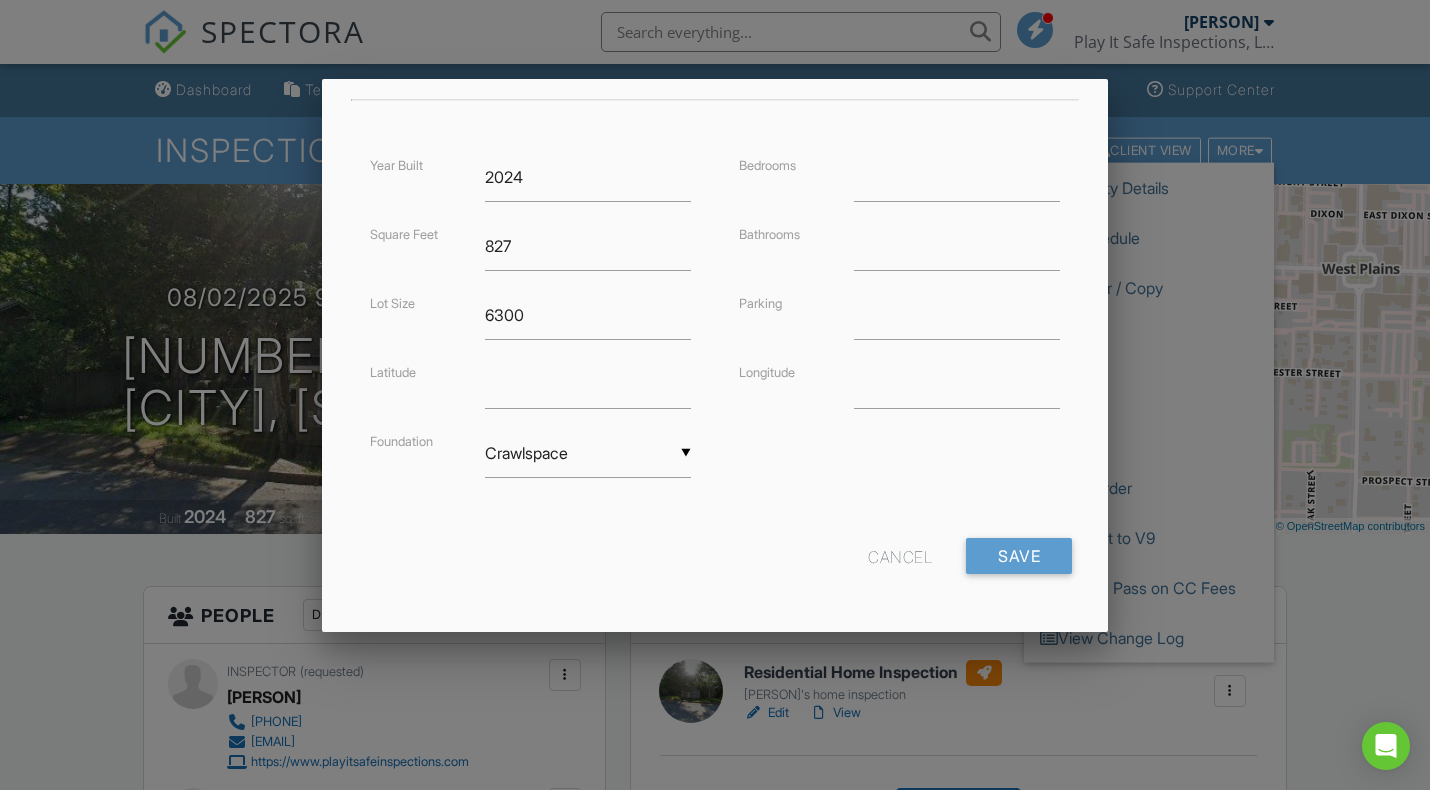 scroll, scrollTop: 445, scrollLeft: 0, axis: vertical 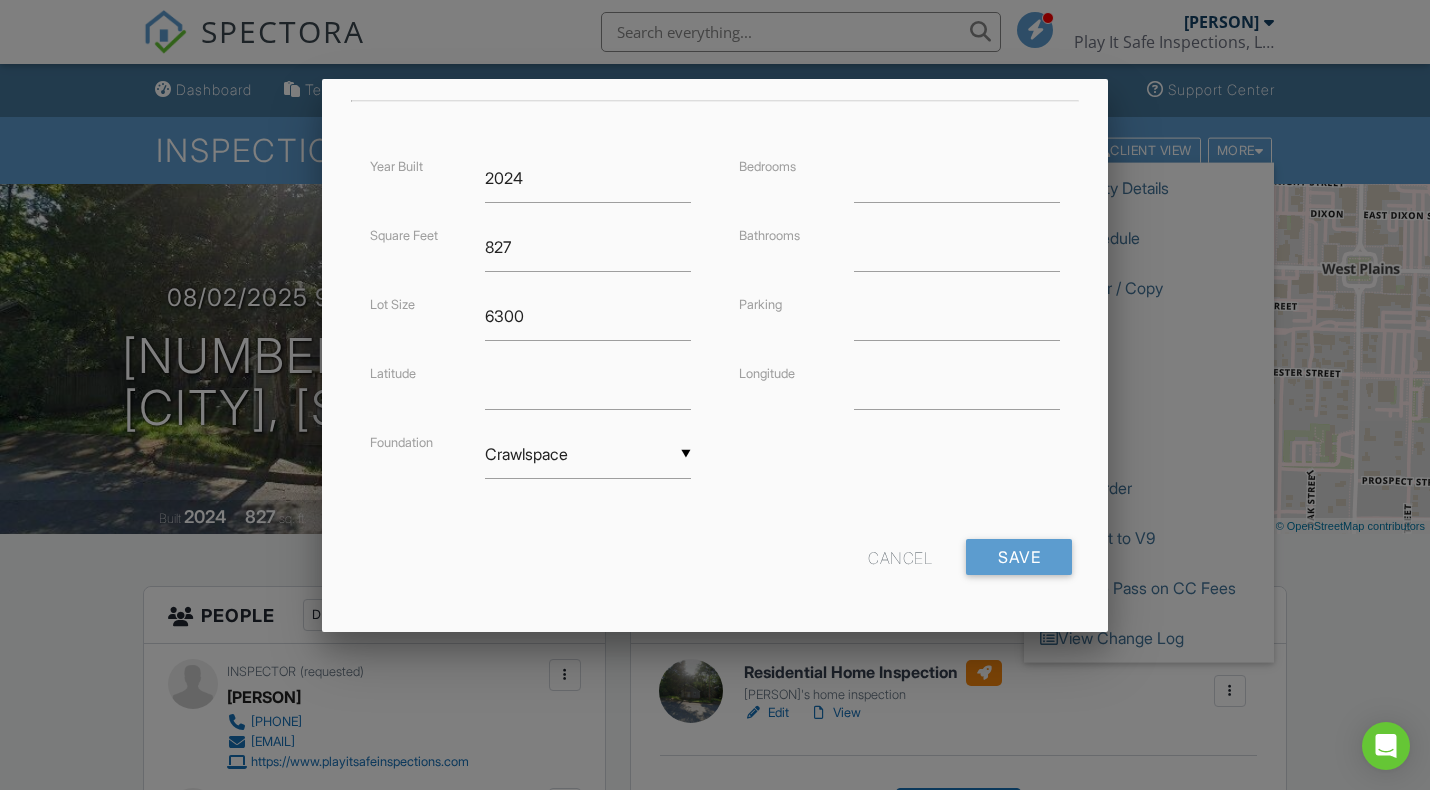 click on "Cancel" at bounding box center (900, 557) 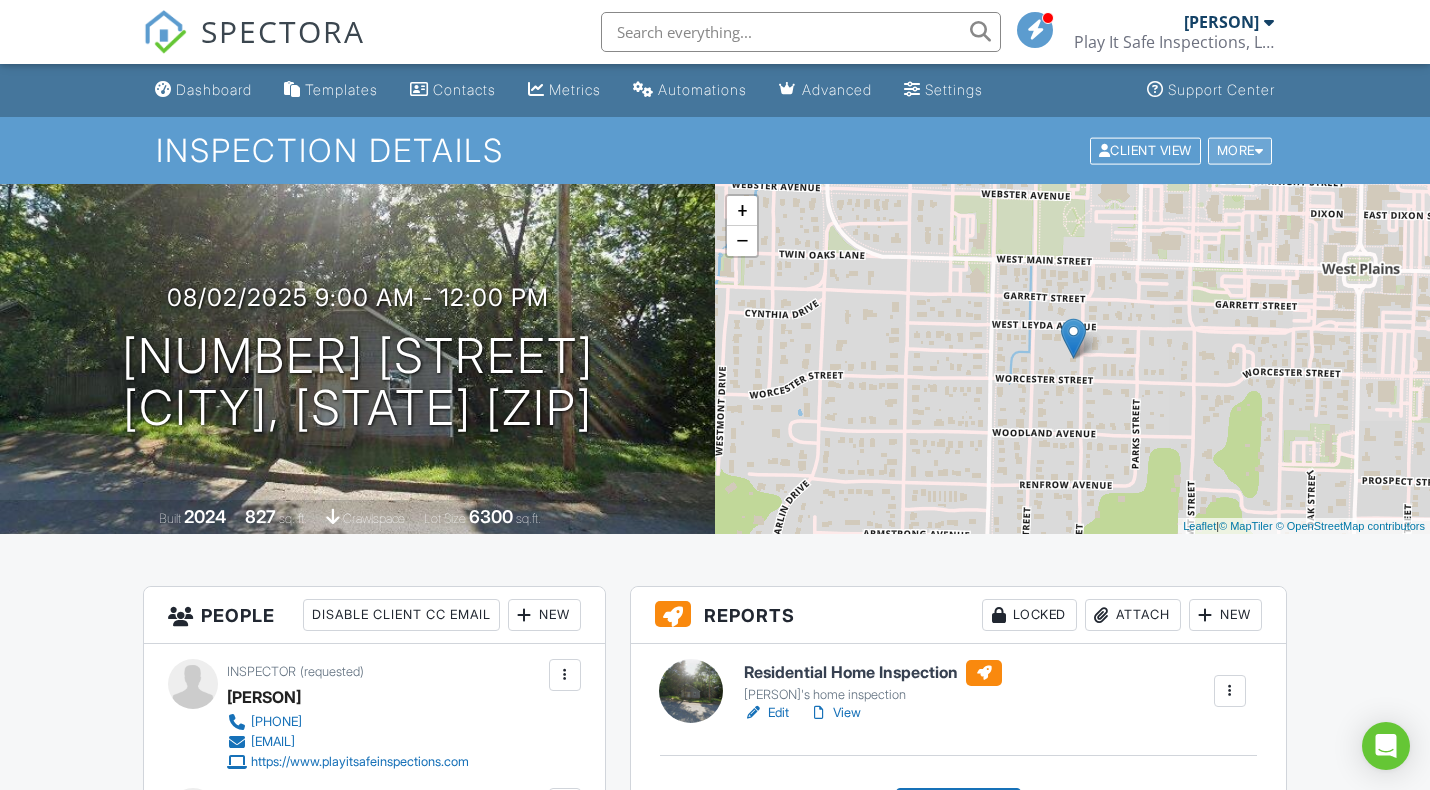 click at bounding box center (1259, 150) 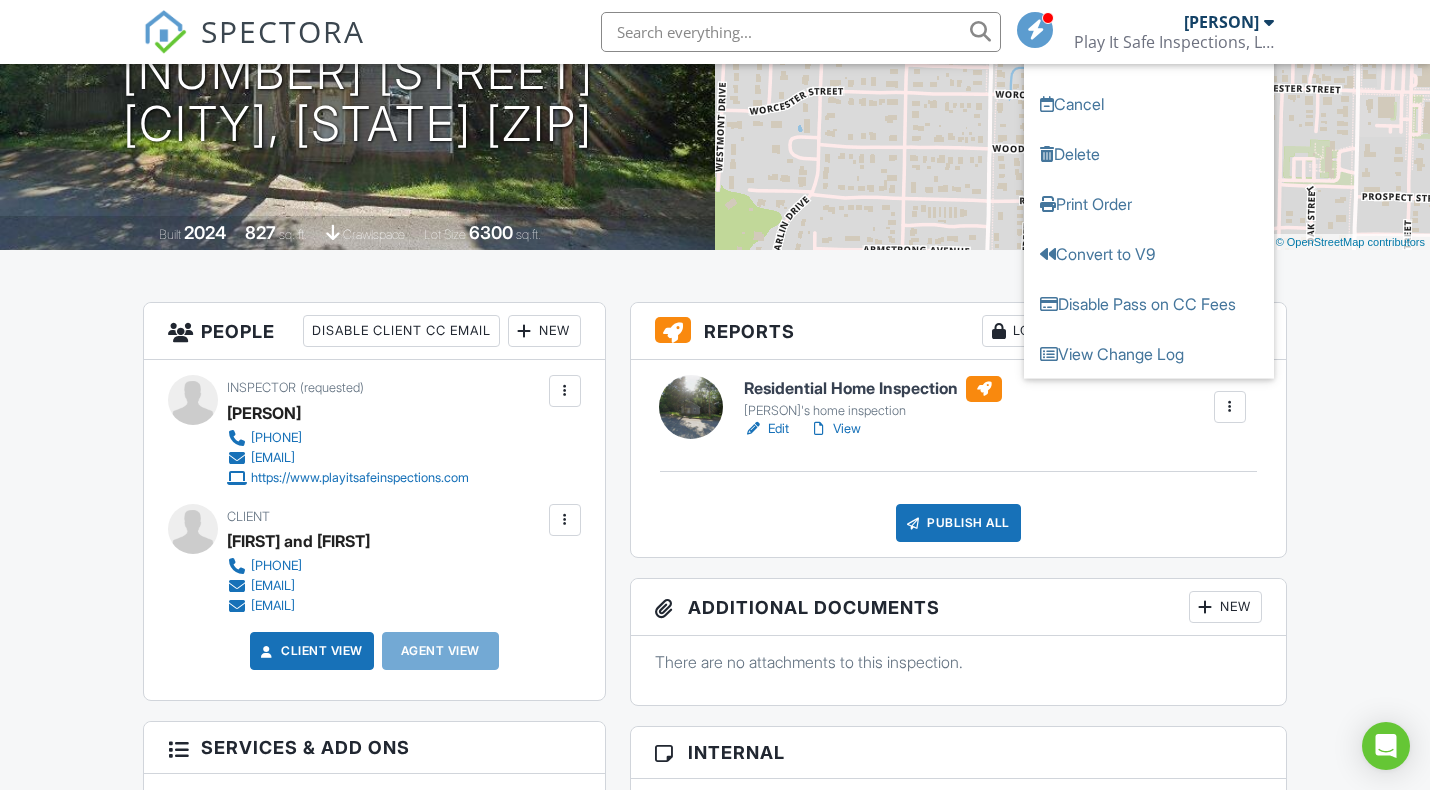 scroll, scrollTop: 286, scrollLeft: 0, axis: vertical 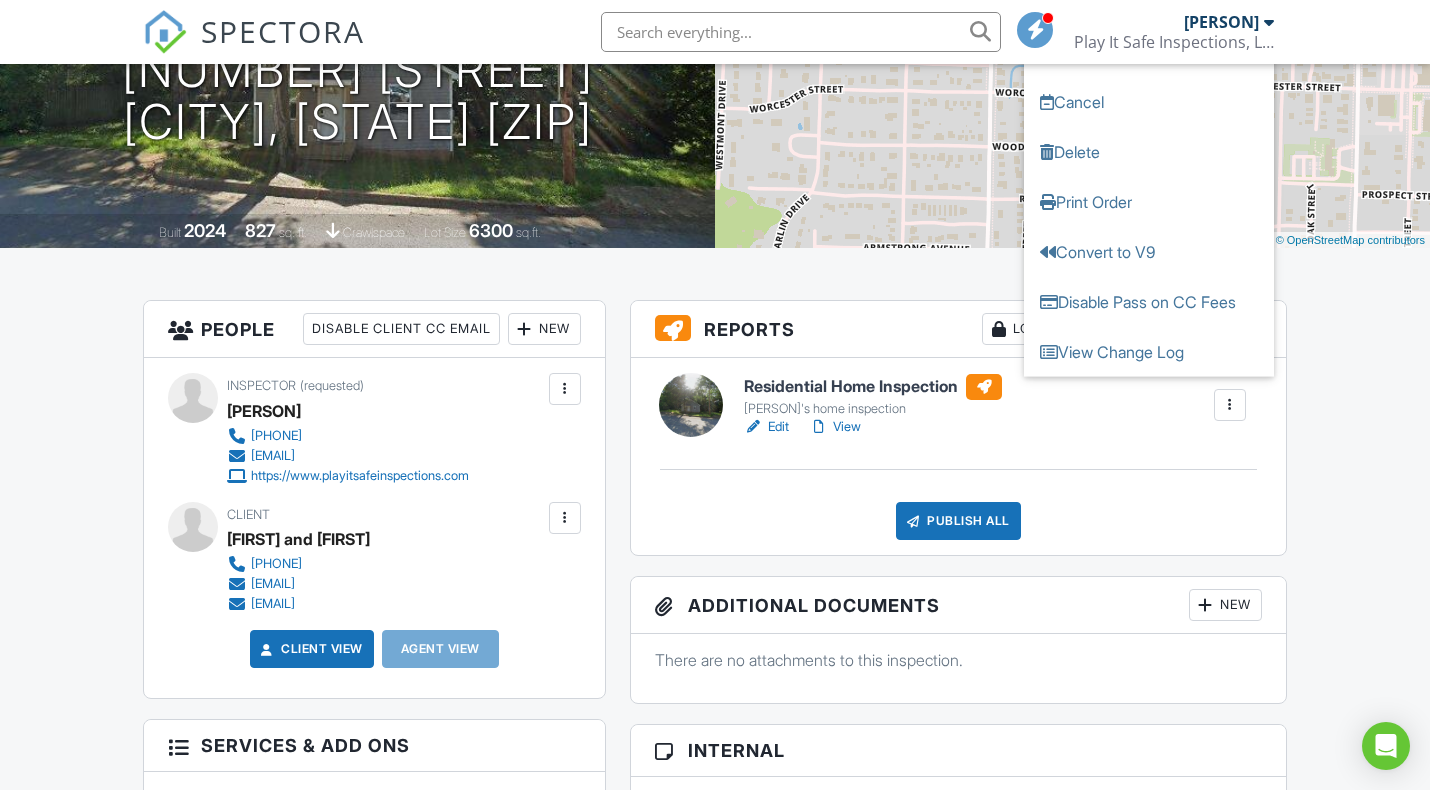 click on "Dashboard
Templates
Contacts
Metrics
Automations
Advanced
Settings
Support Center
Inspection Details
Client View
More
Property Details
Reschedule
Reorder / Copy
Share
Cancel
Delete
Print Order
Convert to V9
Disable Pass on CC Fees
View Change Log
08/02/2025  9:00 am
- 12:00 pm
213 Pierce St
West Plains, MO 65775
Built
2024
827
sq. ft.
crawlspace
Lot Size
6300
sq.ft.
+ − Leaflet  |  © MapTiler   © OpenStreetMap contributors
All emails and texts are disabled for this inspection!
Turn on emails and texts
Turn on and Requeue Notifications
Reports
Locked
Attach
New
Residential Home Inspection
Jakes home inspection" at bounding box center [715, 1050] 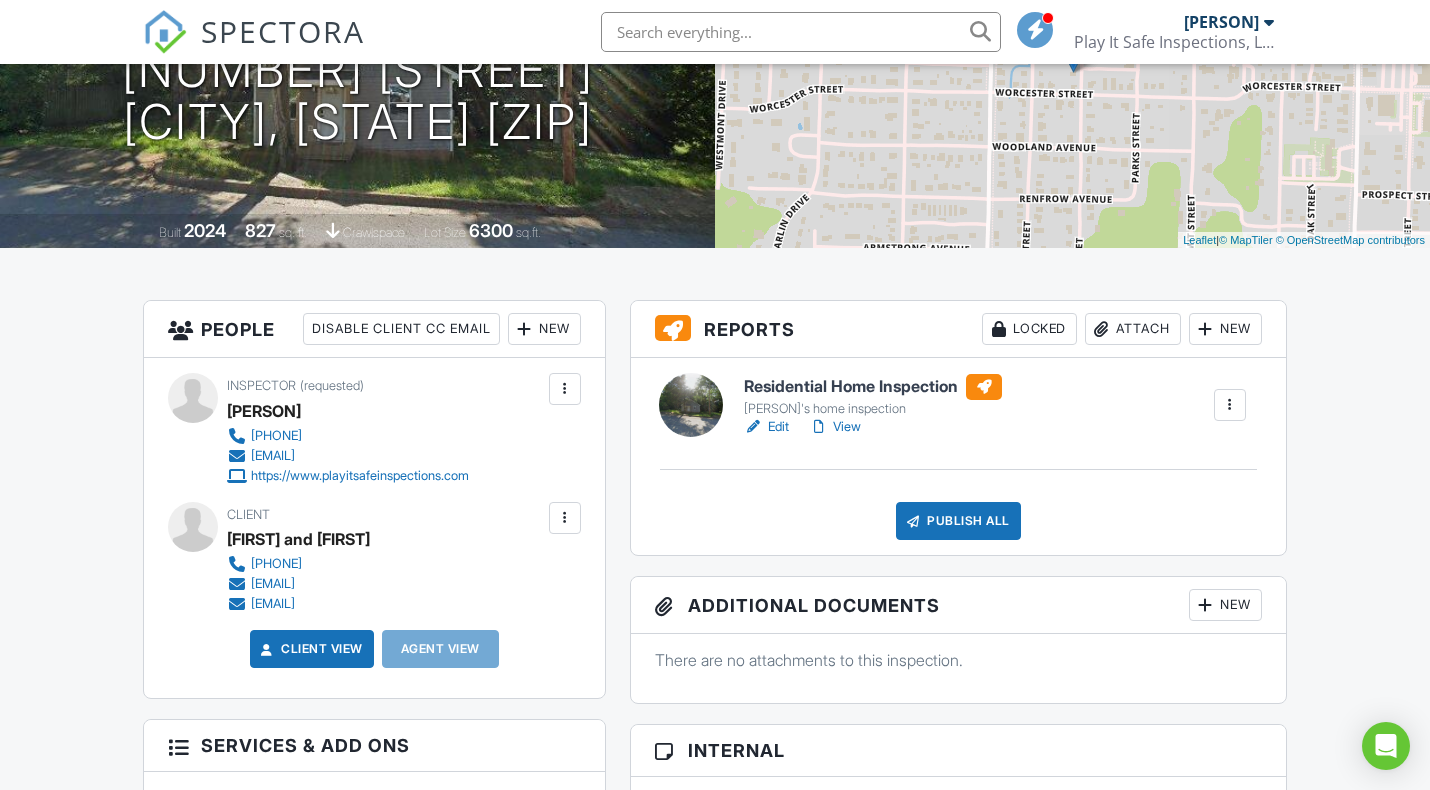 click at bounding box center (1230, 405) 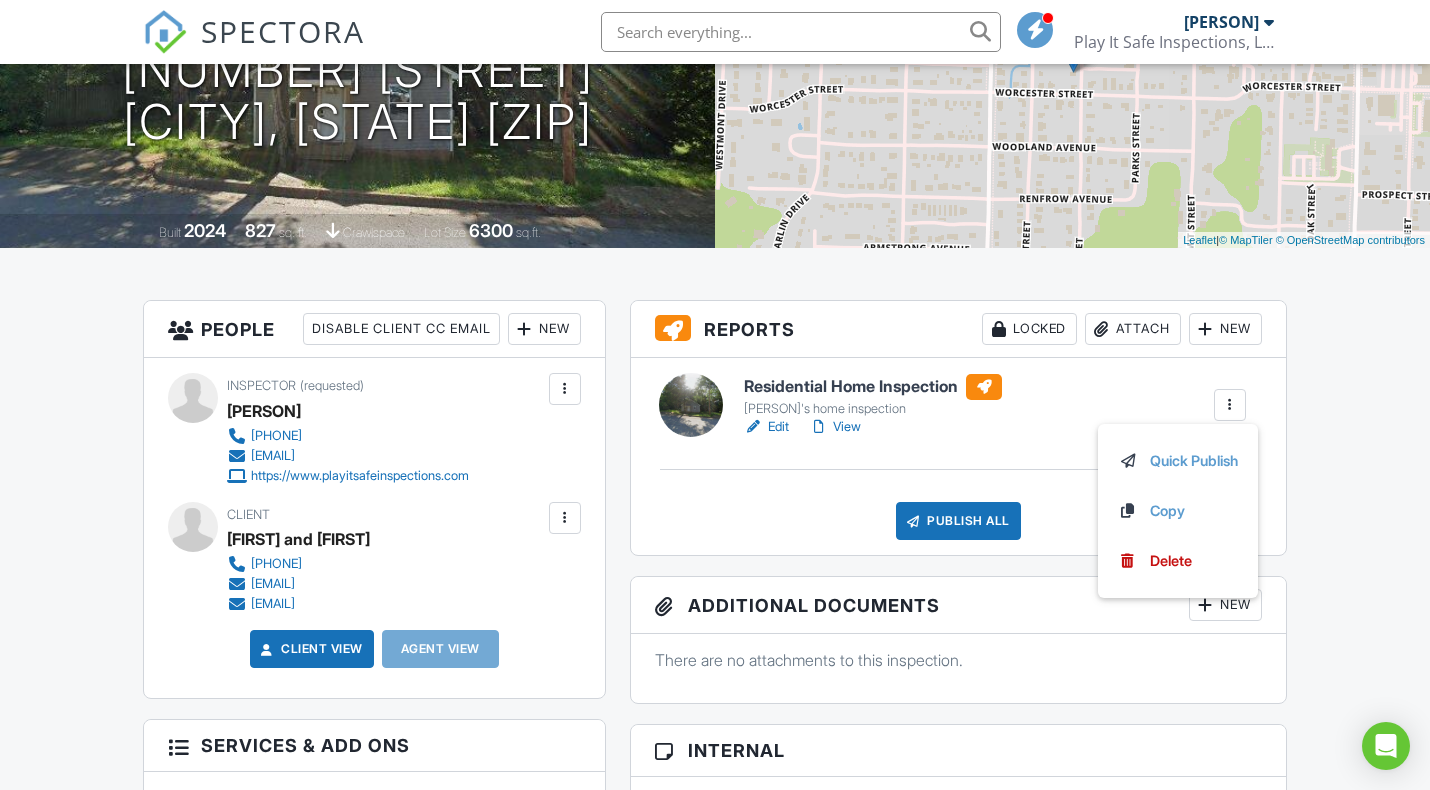 click on "Dashboard
Templates
Contacts
Metrics
Automations
Advanced
Settings
Support Center
Inspection Details
Client View
More
Property Details
Reschedule
Reorder / Copy
Share
Cancel
Delete
Print Order
Convert to V9
Disable Pass on CC Fees
View Change Log
08/02/2025  9:00 am
- 12:00 pm
213 Pierce St
West Plains, MO 65775
Built
2024
827
sq. ft.
crawlspace
Lot Size
6300
sq.ft.
+ − Leaflet  |  © MapTiler   © OpenStreetMap contributors
All emails and texts are disabled for this inspection!
Turn on emails and texts
Turn on and Requeue Notifications
Reports
Locked
Attach
New
Residential Home Inspection
Jakes home inspection" at bounding box center [715, 1050] 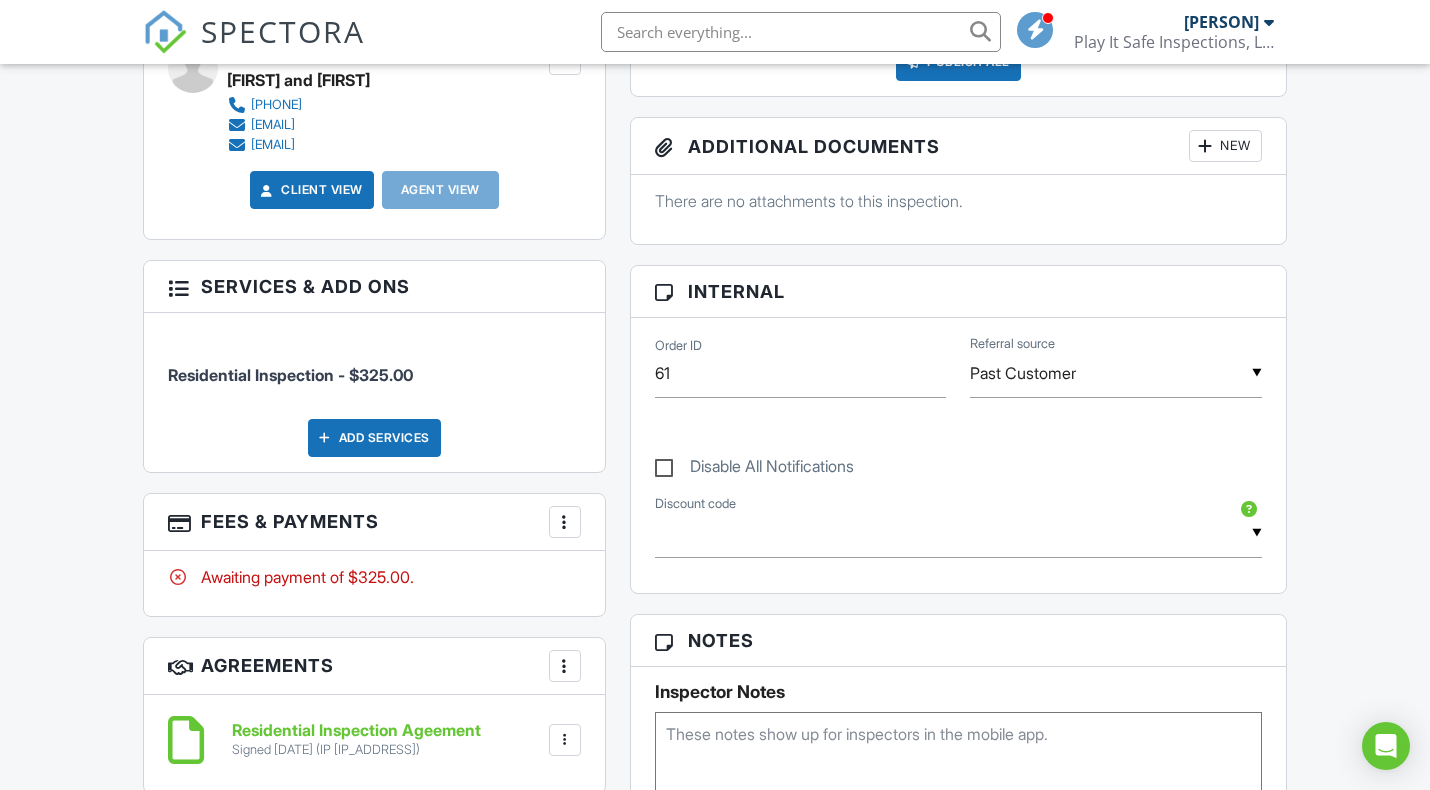 scroll, scrollTop: 748, scrollLeft: 0, axis: vertical 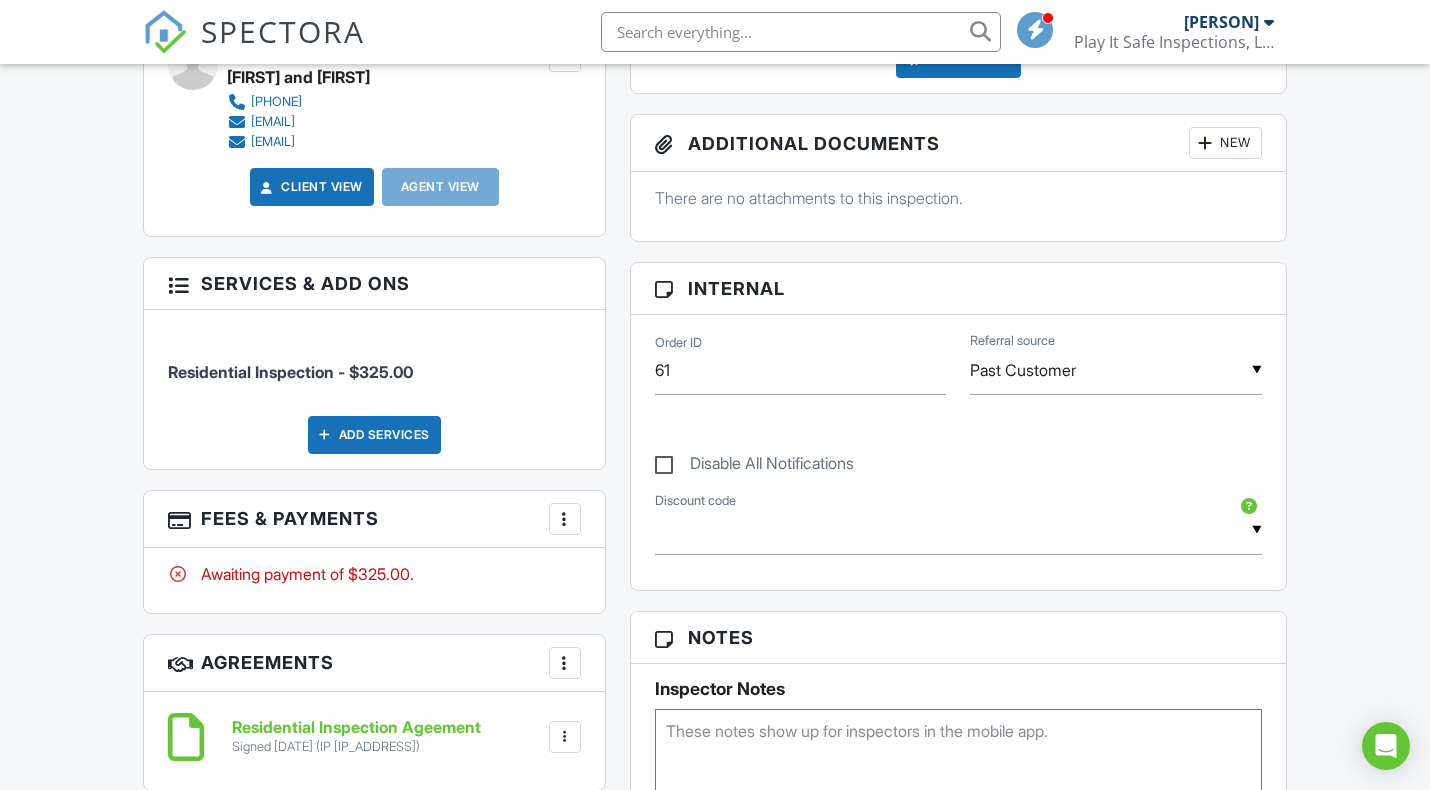 click at bounding box center (178, 283) 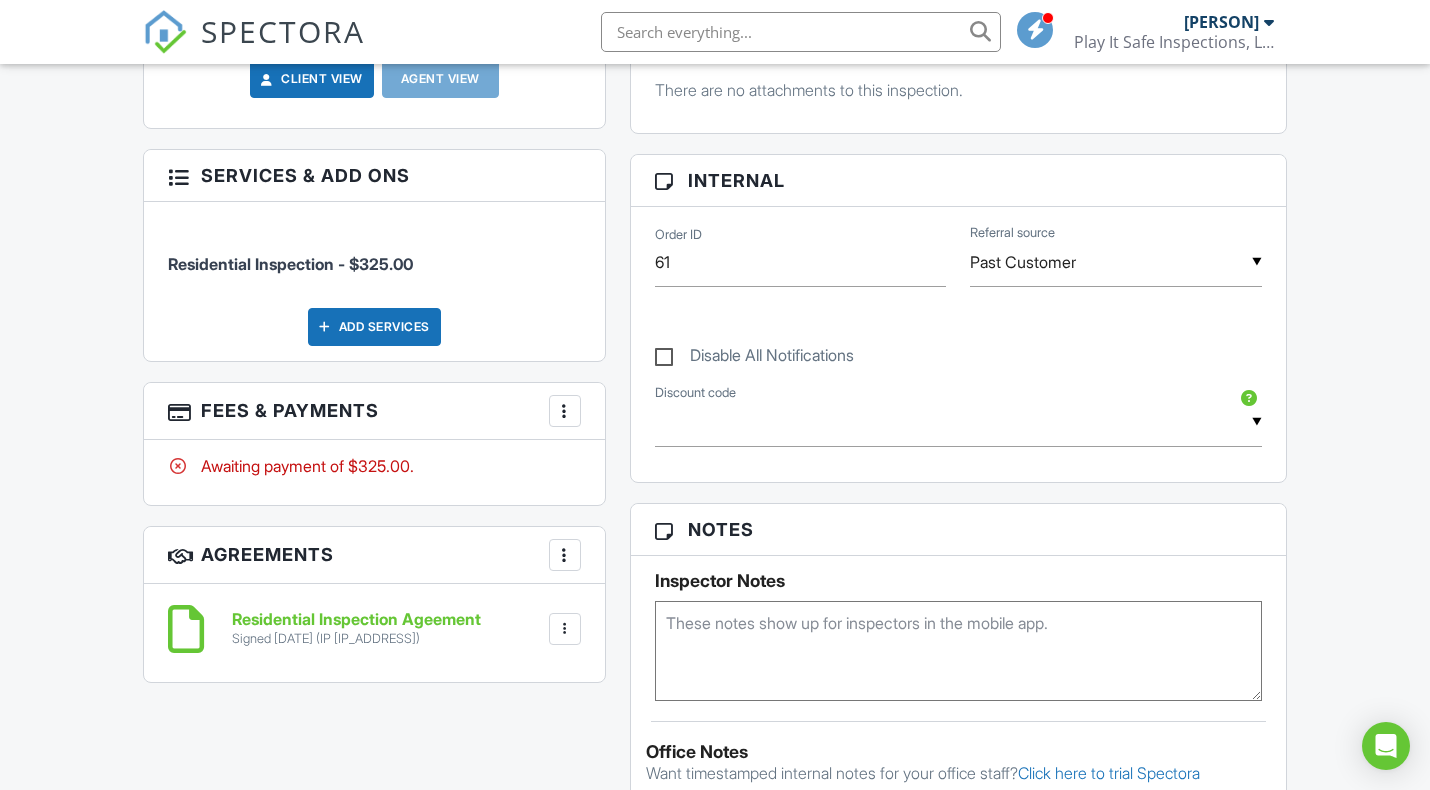 scroll, scrollTop: 880, scrollLeft: 0, axis: vertical 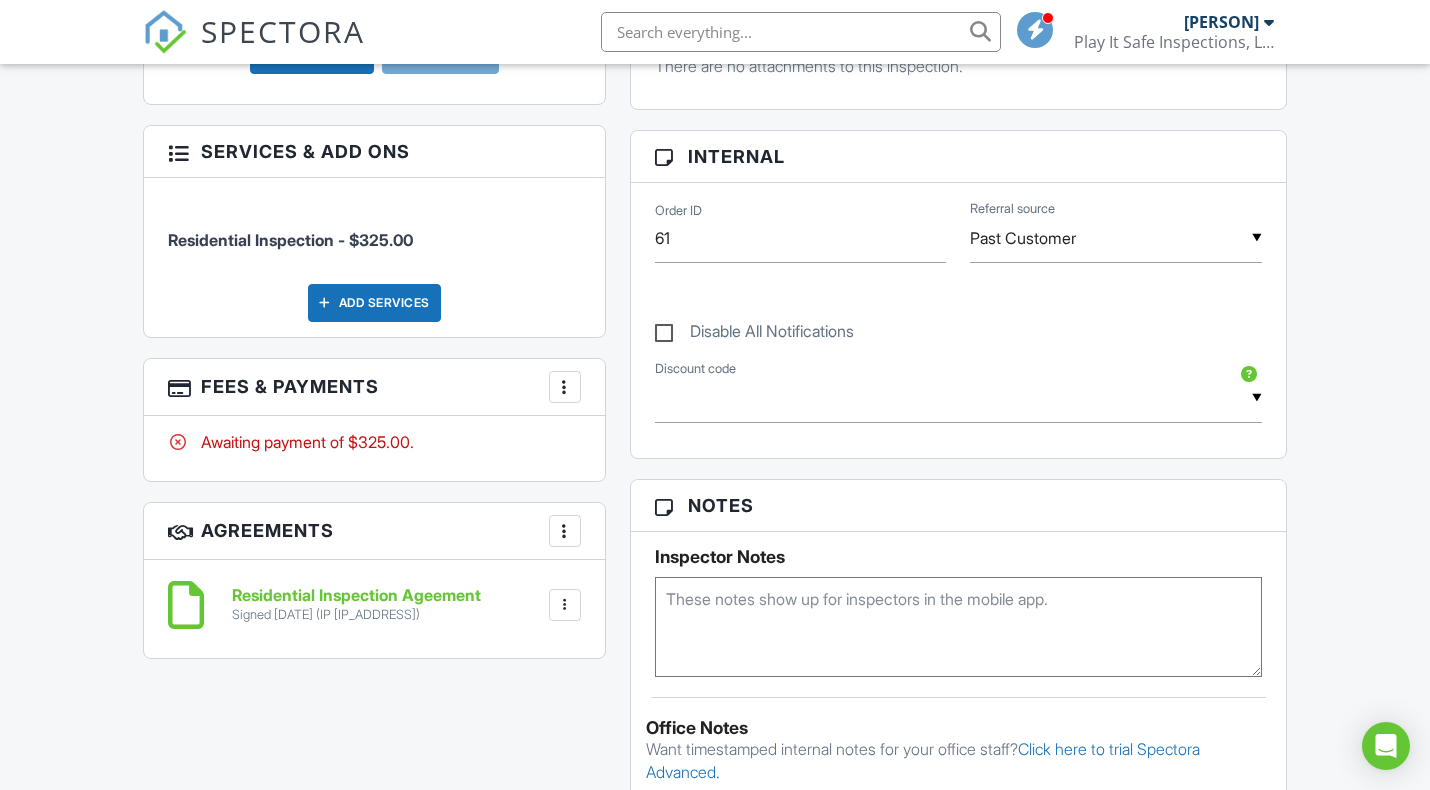 click on "Awaiting payment of $325.00." at bounding box center [374, 442] 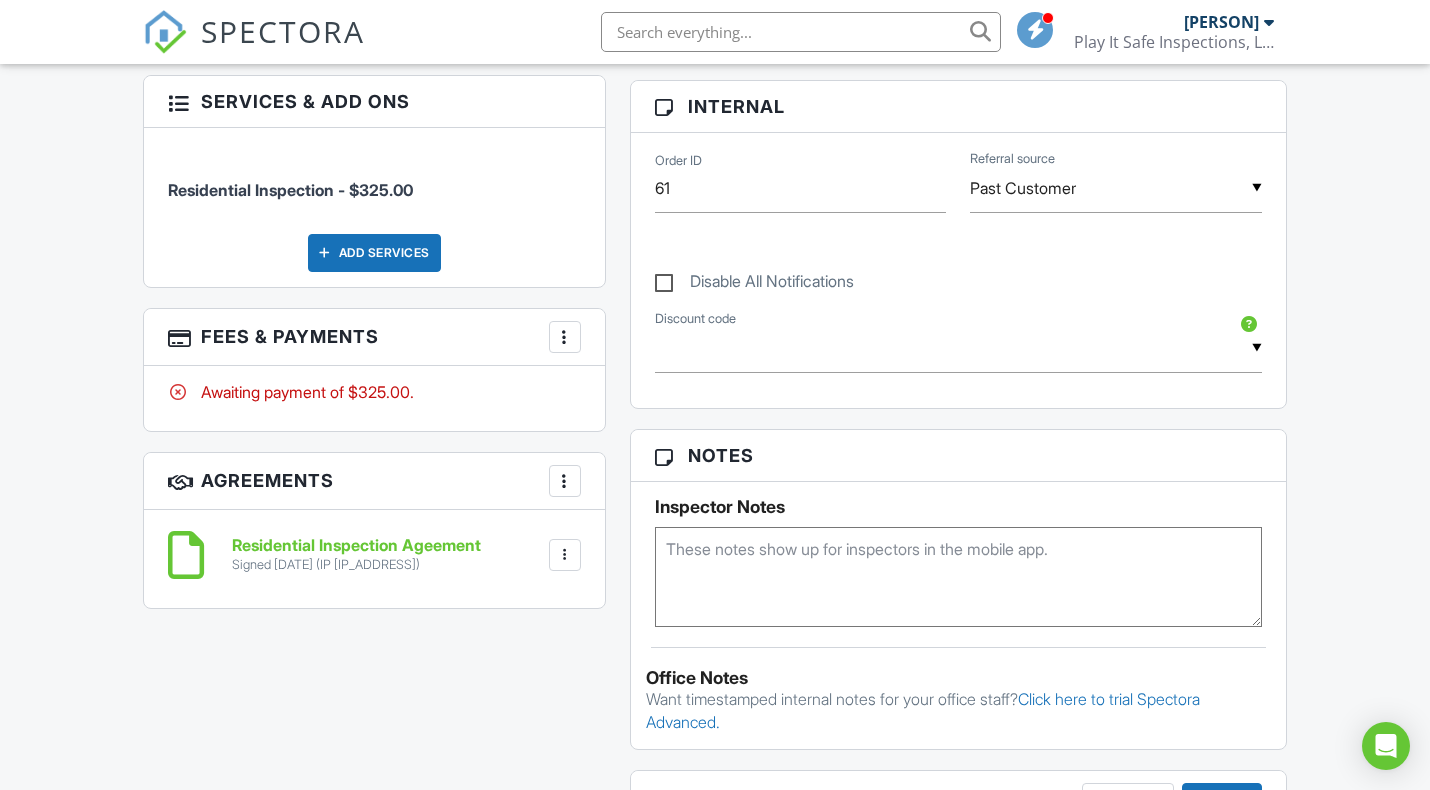 scroll, scrollTop: 941, scrollLeft: 0, axis: vertical 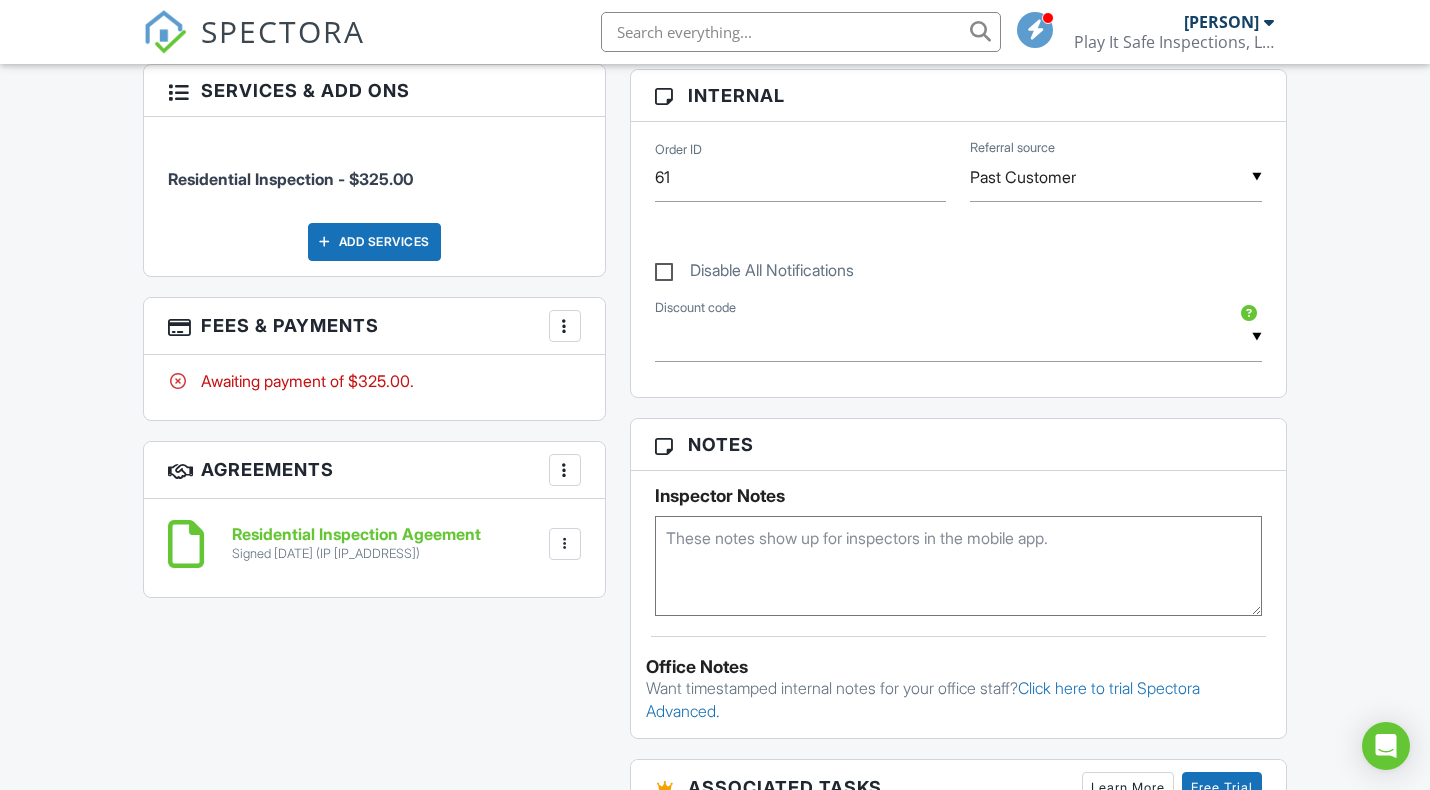 click at bounding box center (565, 470) 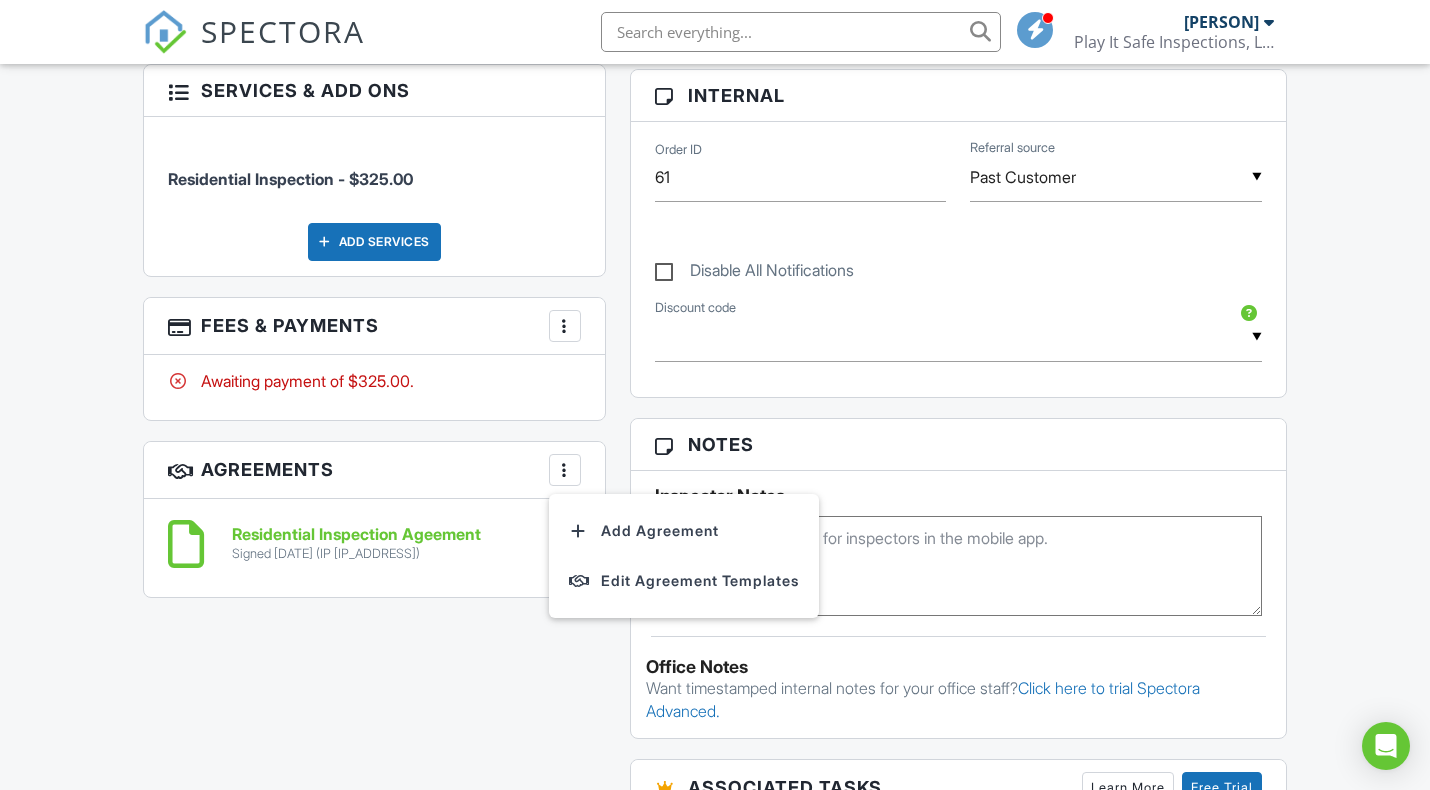 click at bounding box center [565, 470] 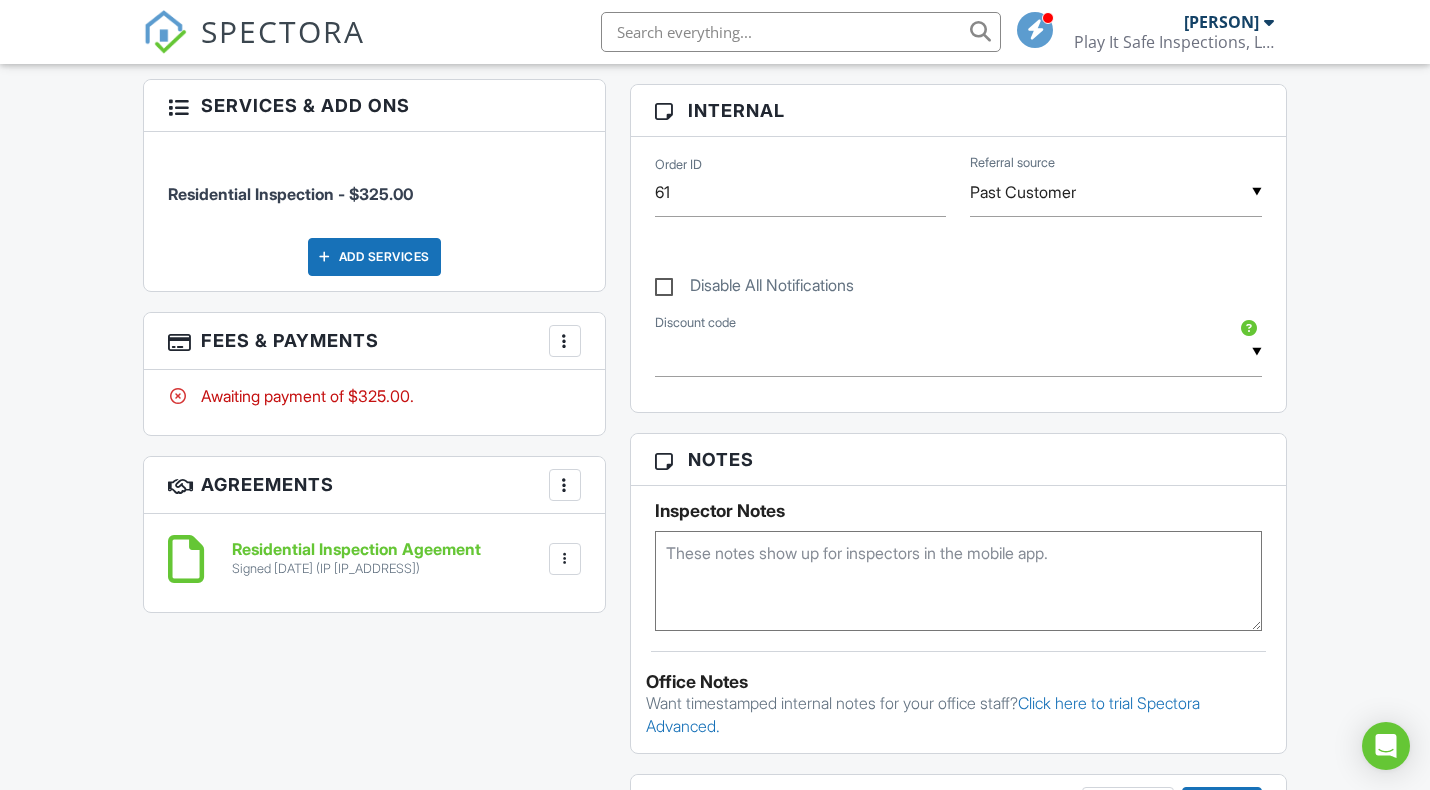 scroll, scrollTop: 924, scrollLeft: 0, axis: vertical 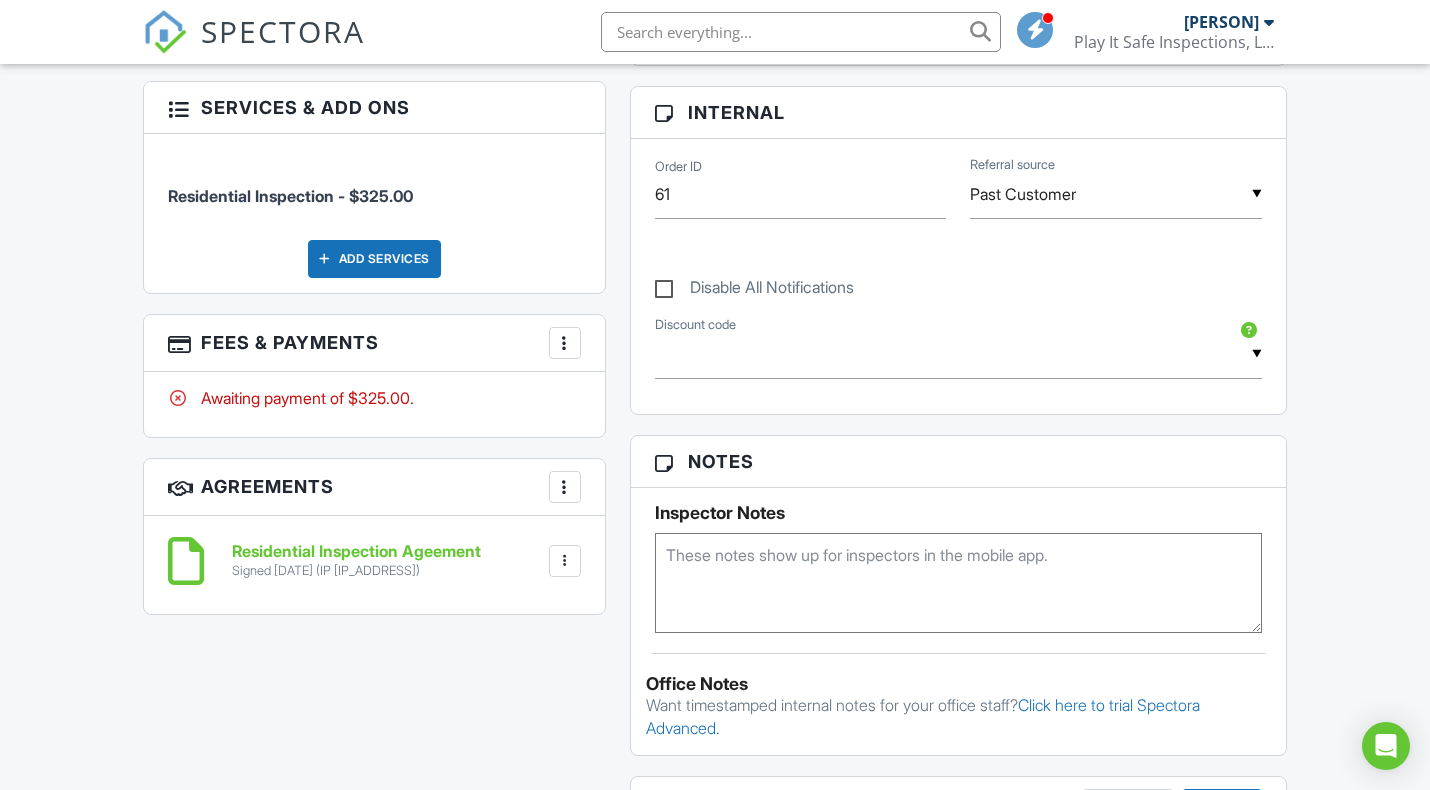 click at bounding box center [565, 343] 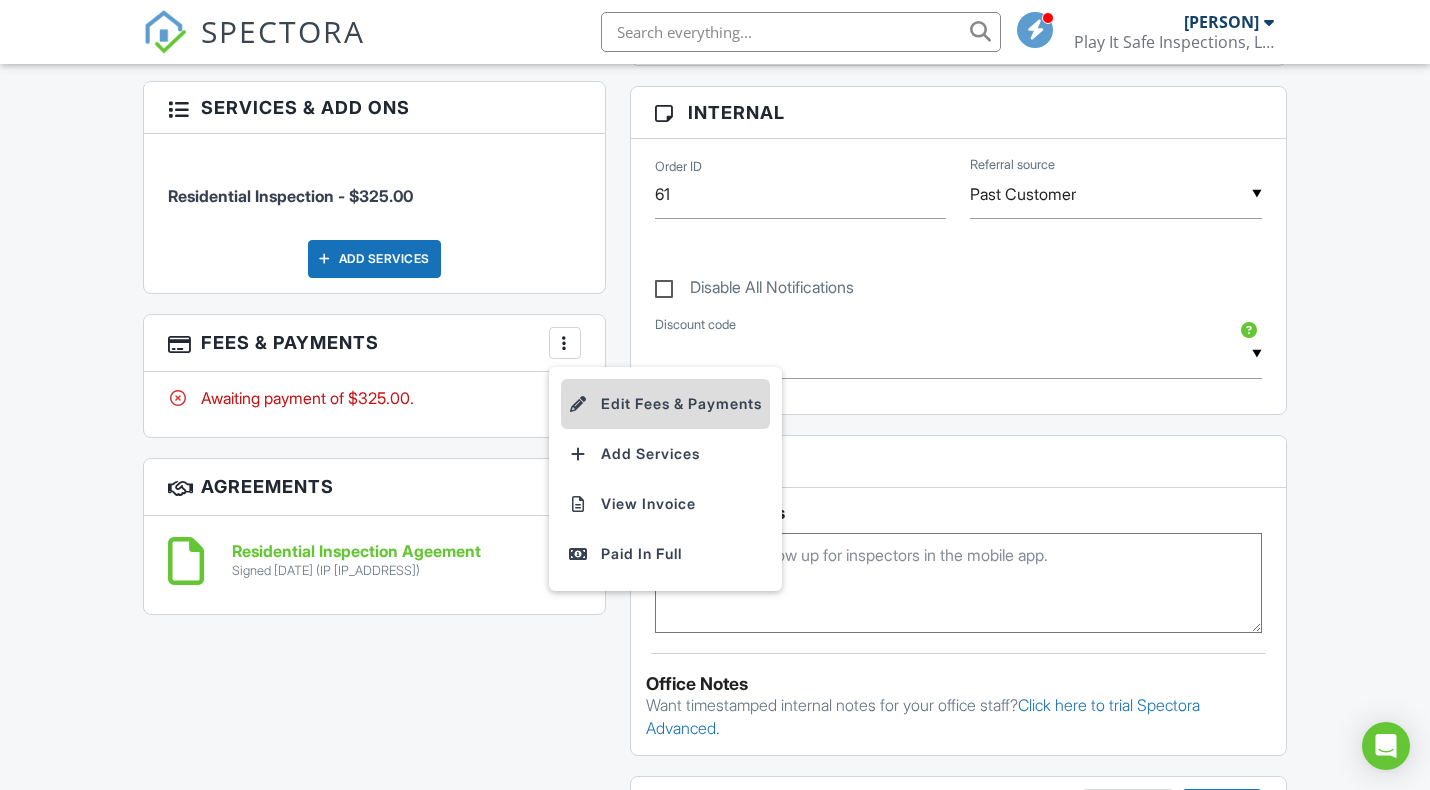 click on "Edit Fees & Payments" at bounding box center (665, 404) 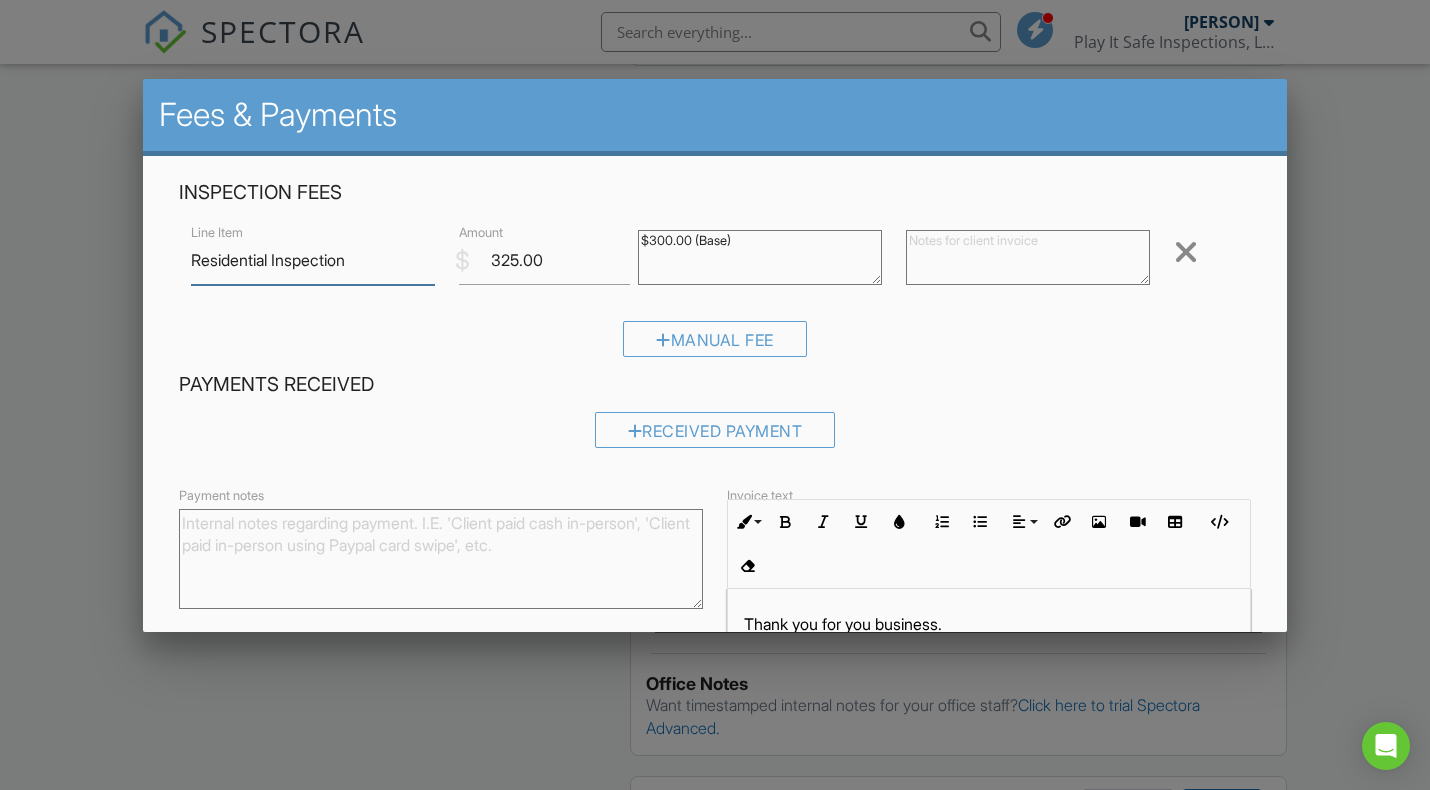 scroll, scrollTop: 0, scrollLeft: 0, axis: both 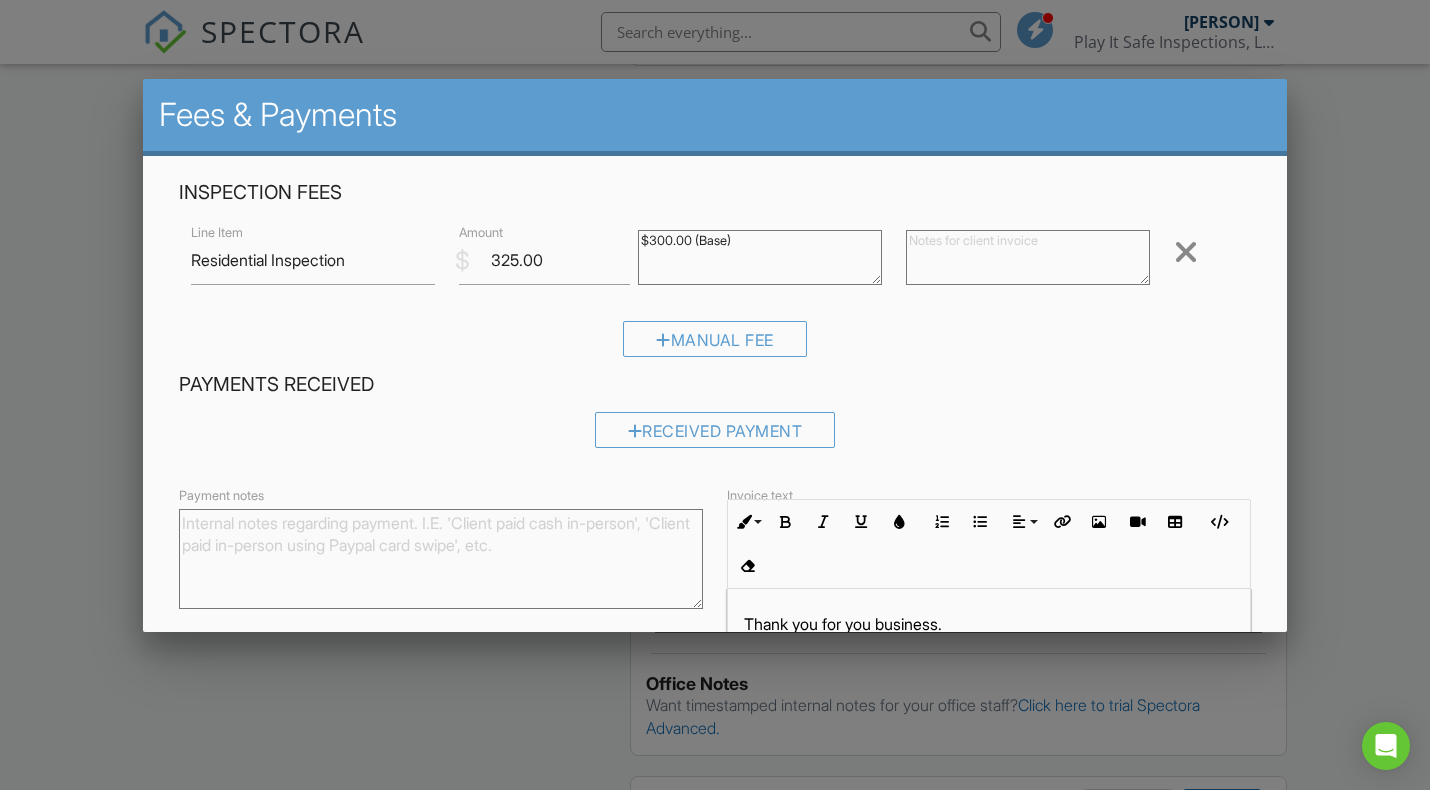 click at bounding box center [715, 394] 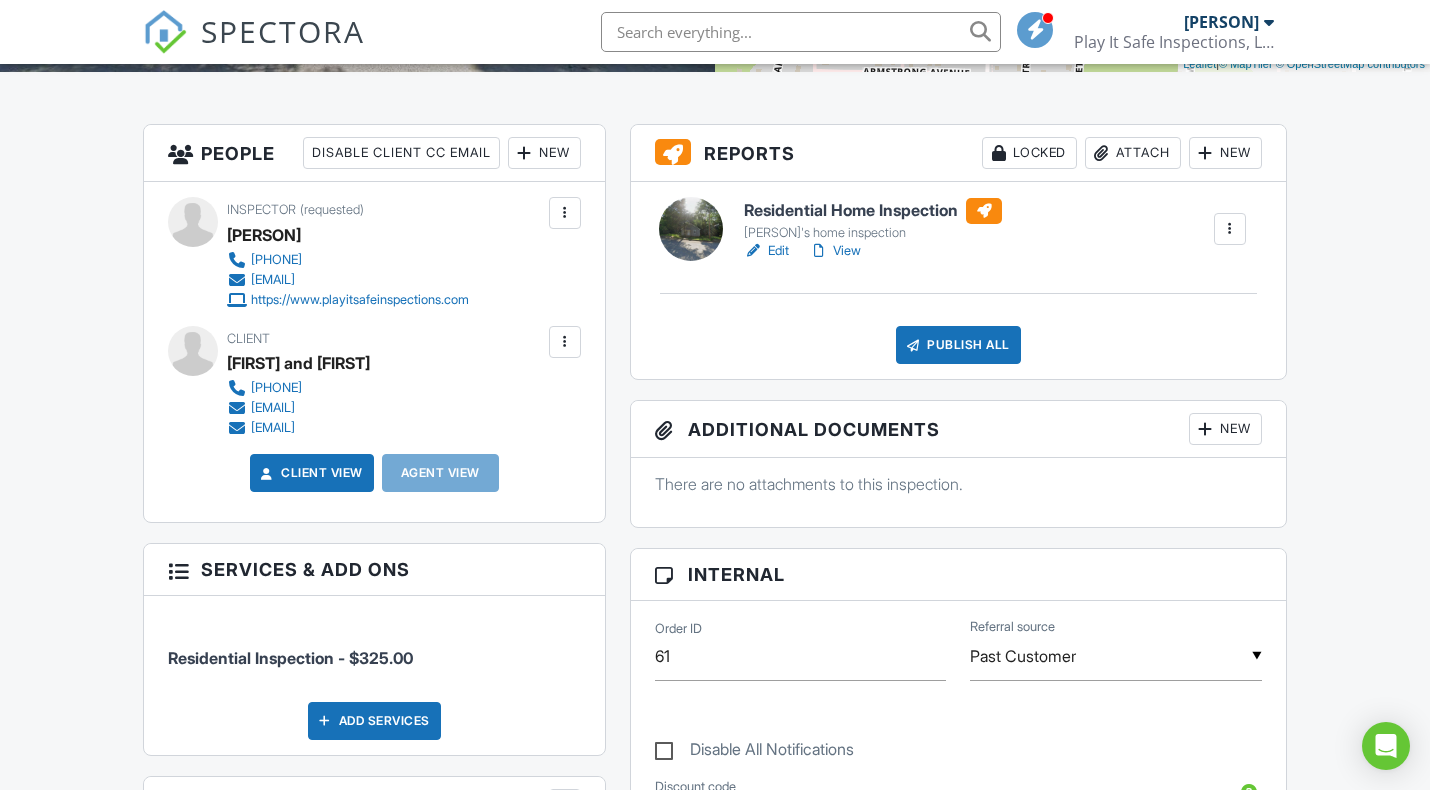 scroll, scrollTop: 467, scrollLeft: 0, axis: vertical 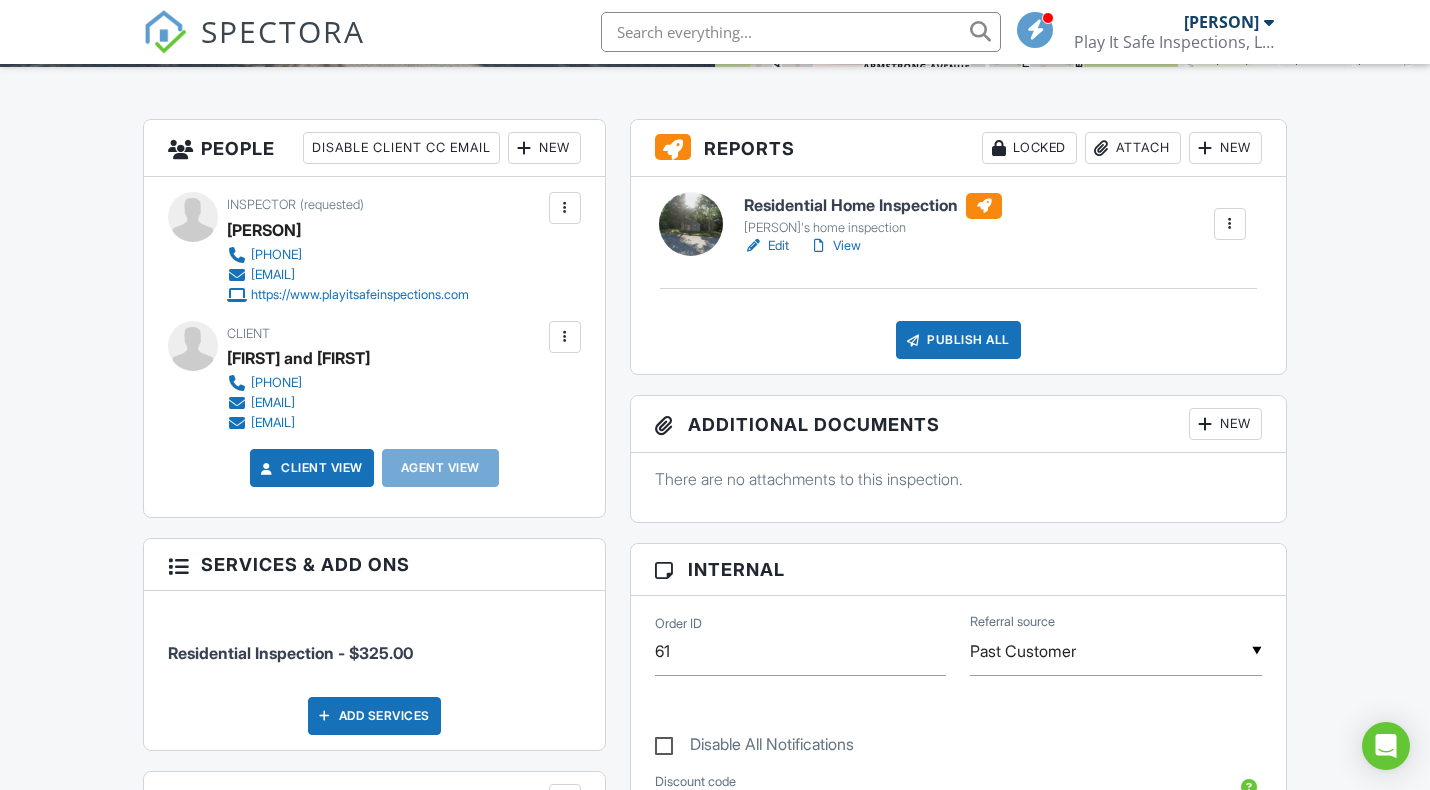click on "View" at bounding box center (835, 246) 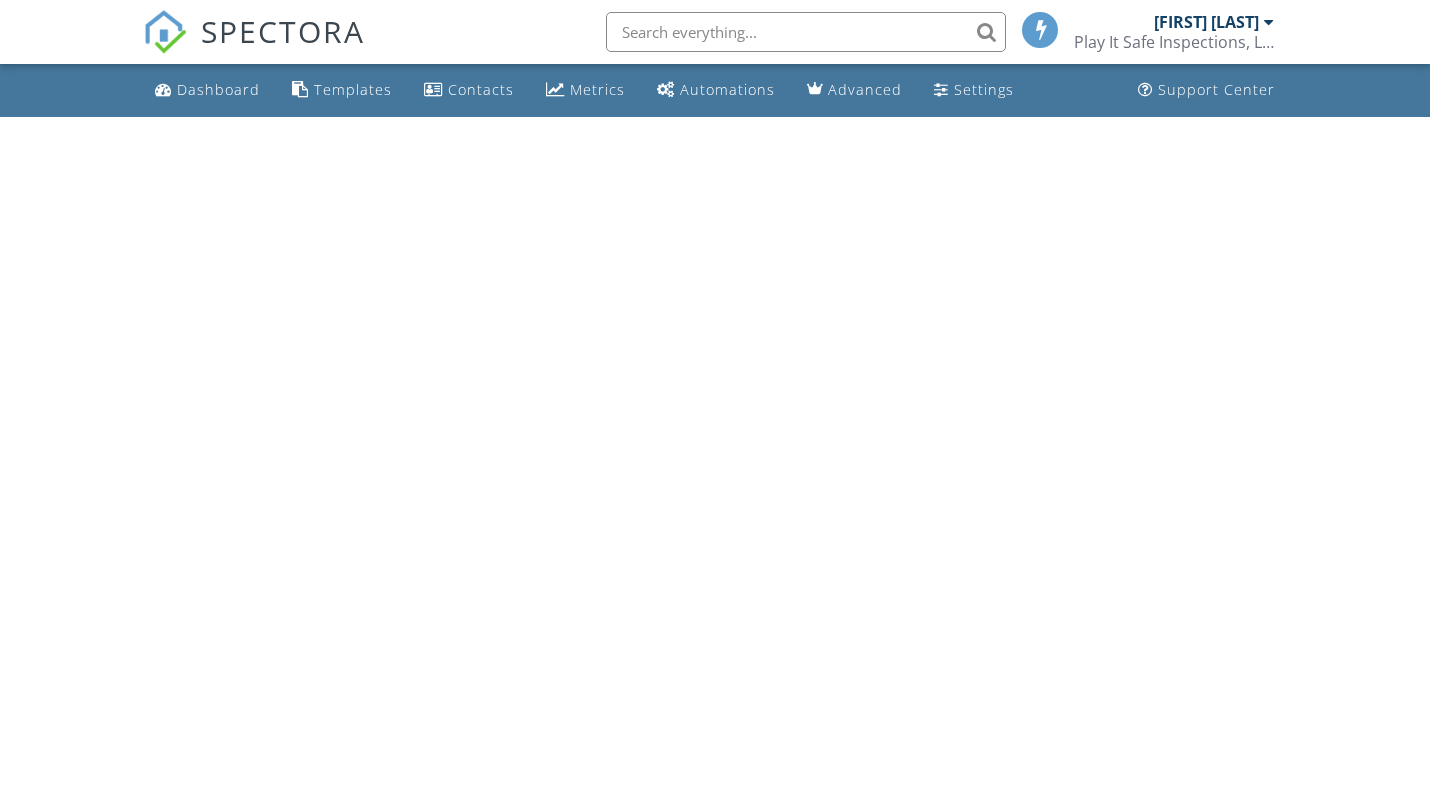 scroll, scrollTop: 0, scrollLeft: 0, axis: both 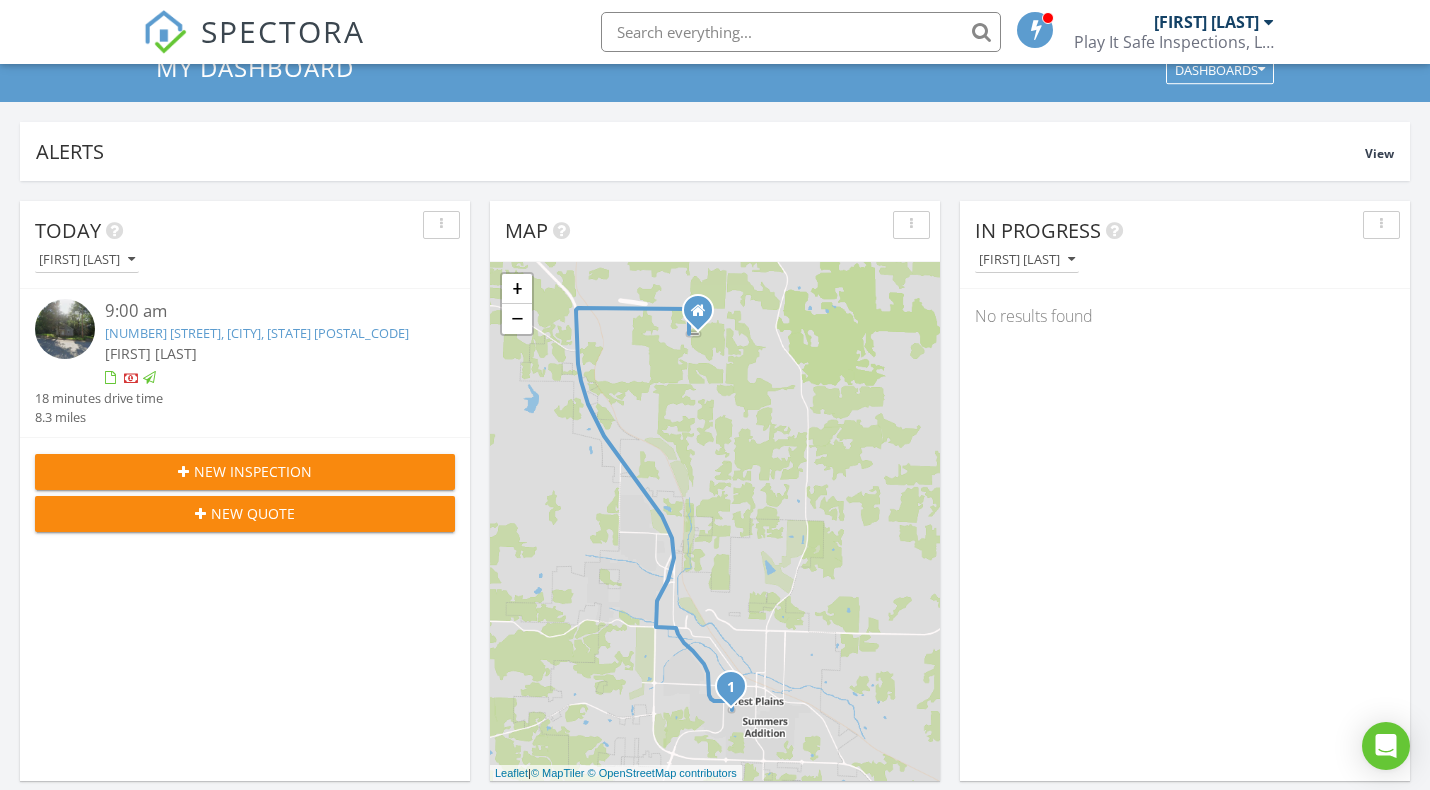 click at bounding box center [132, 380] 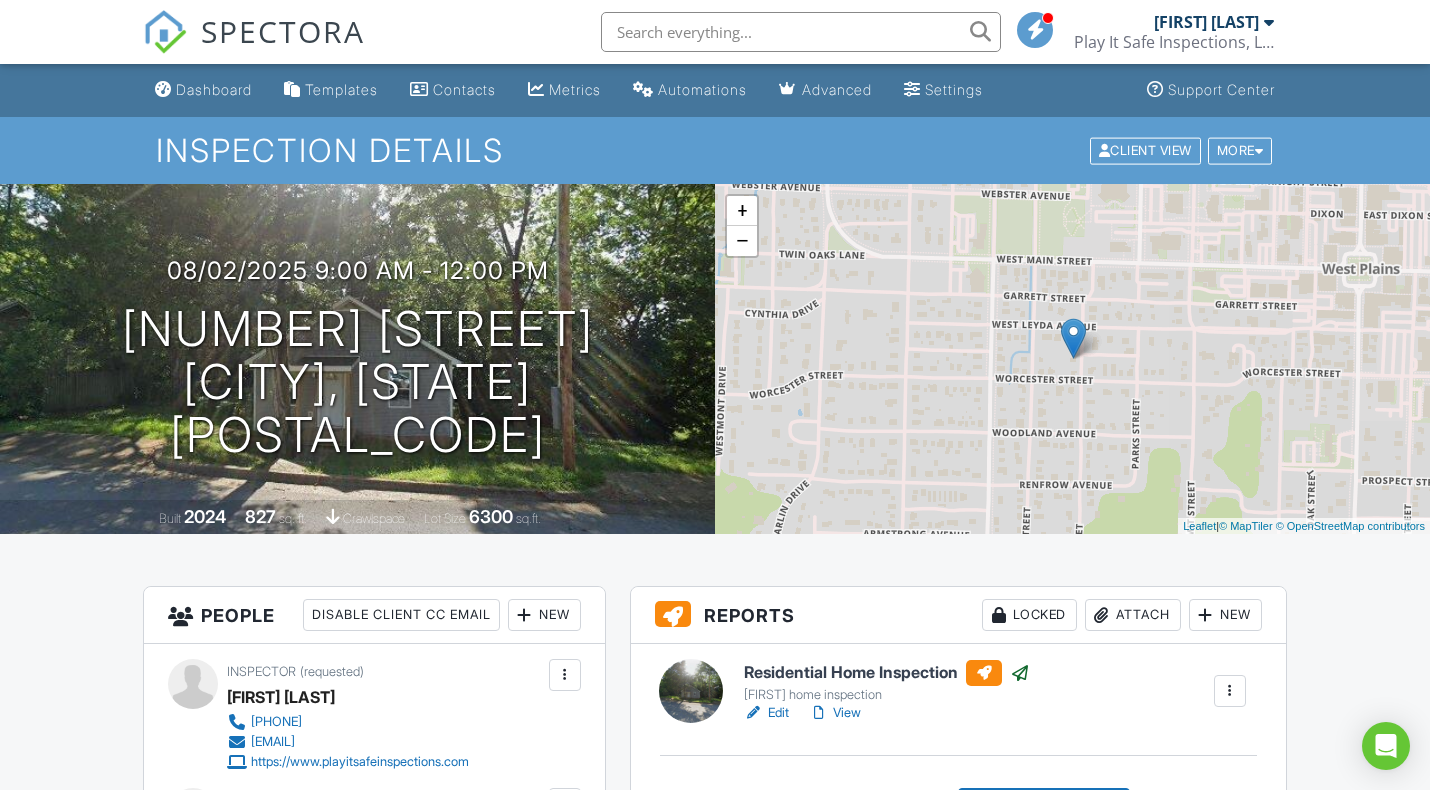 scroll, scrollTop: 0, scrollLeft: 0, axis: both 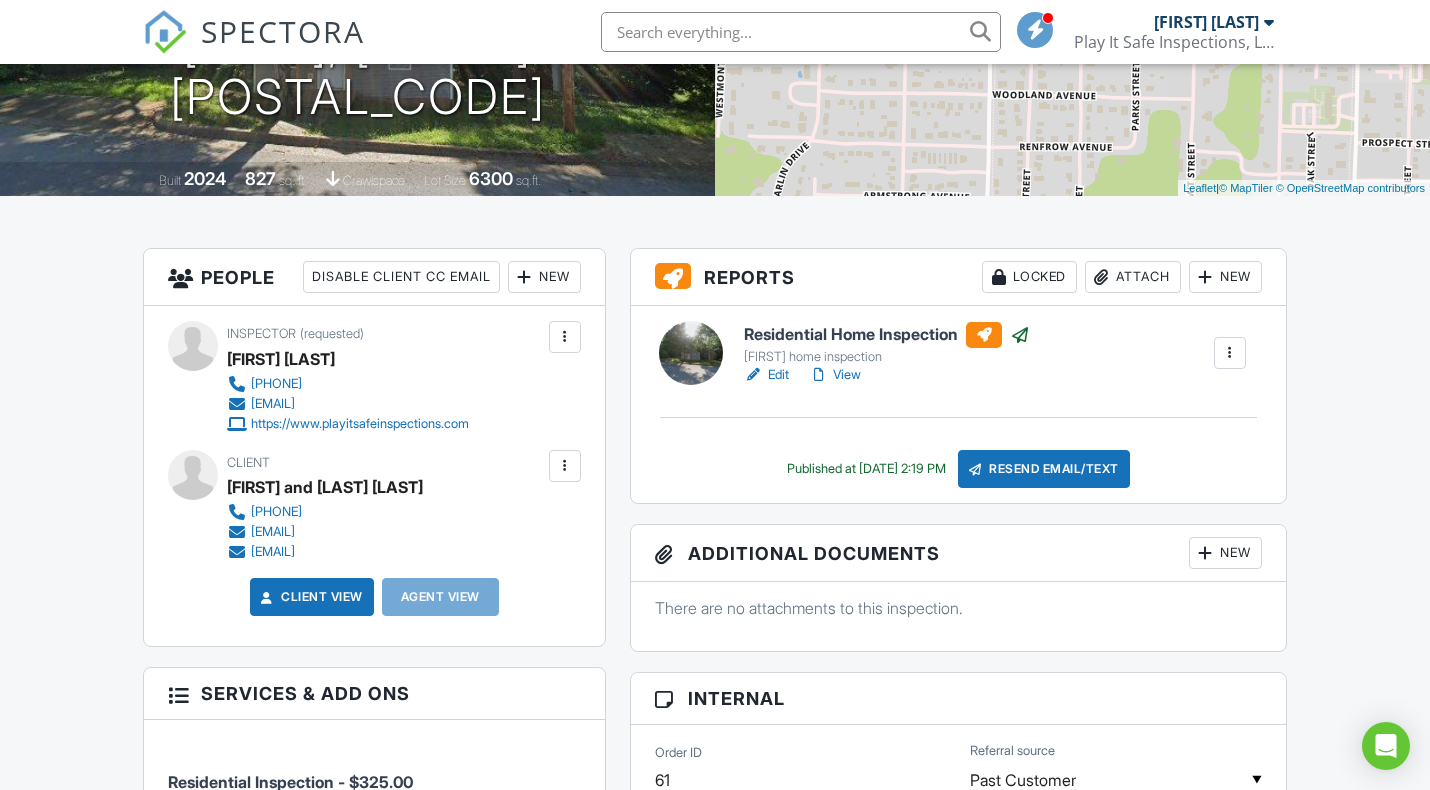click at bounding box center [565, 466] 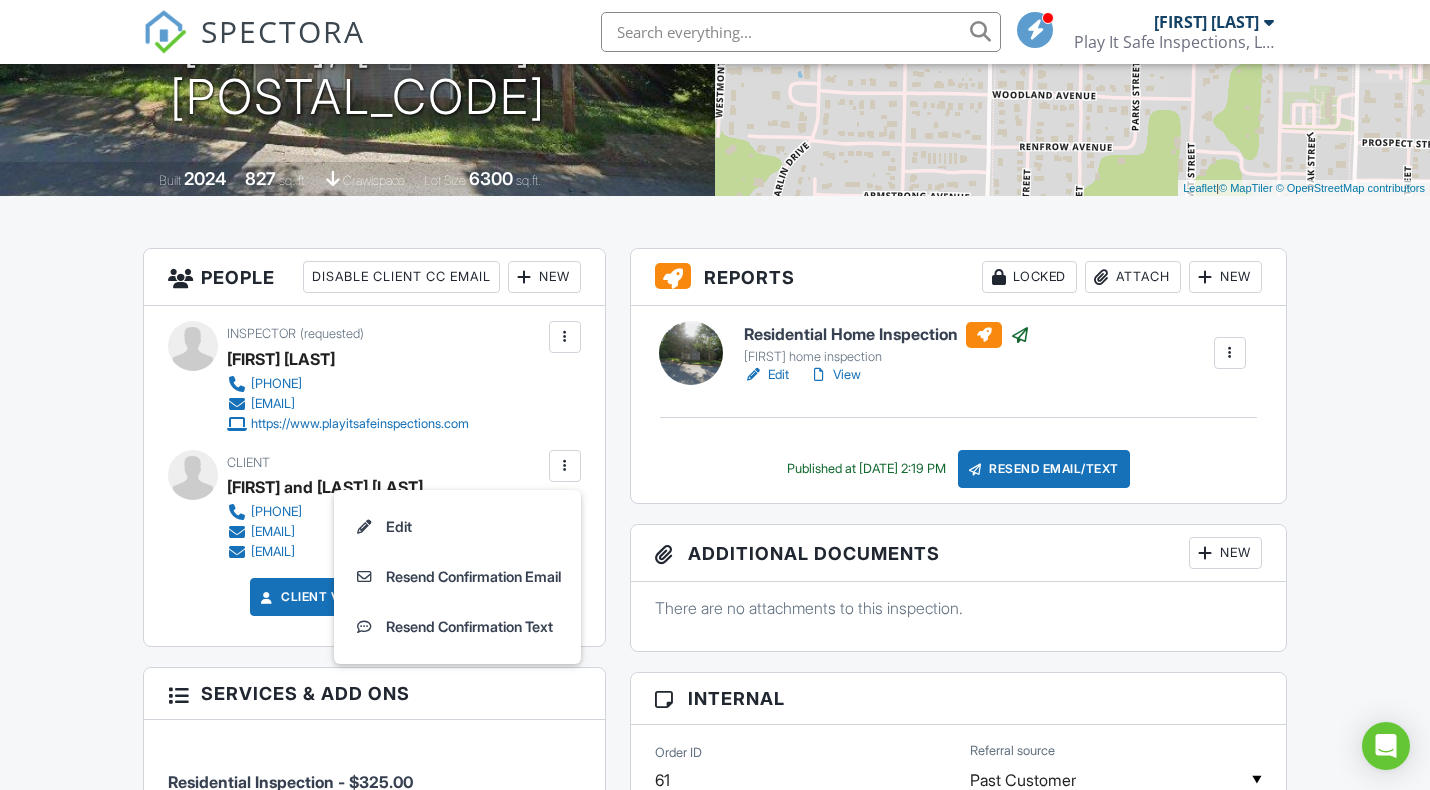 click at bounding box center (565, 466) 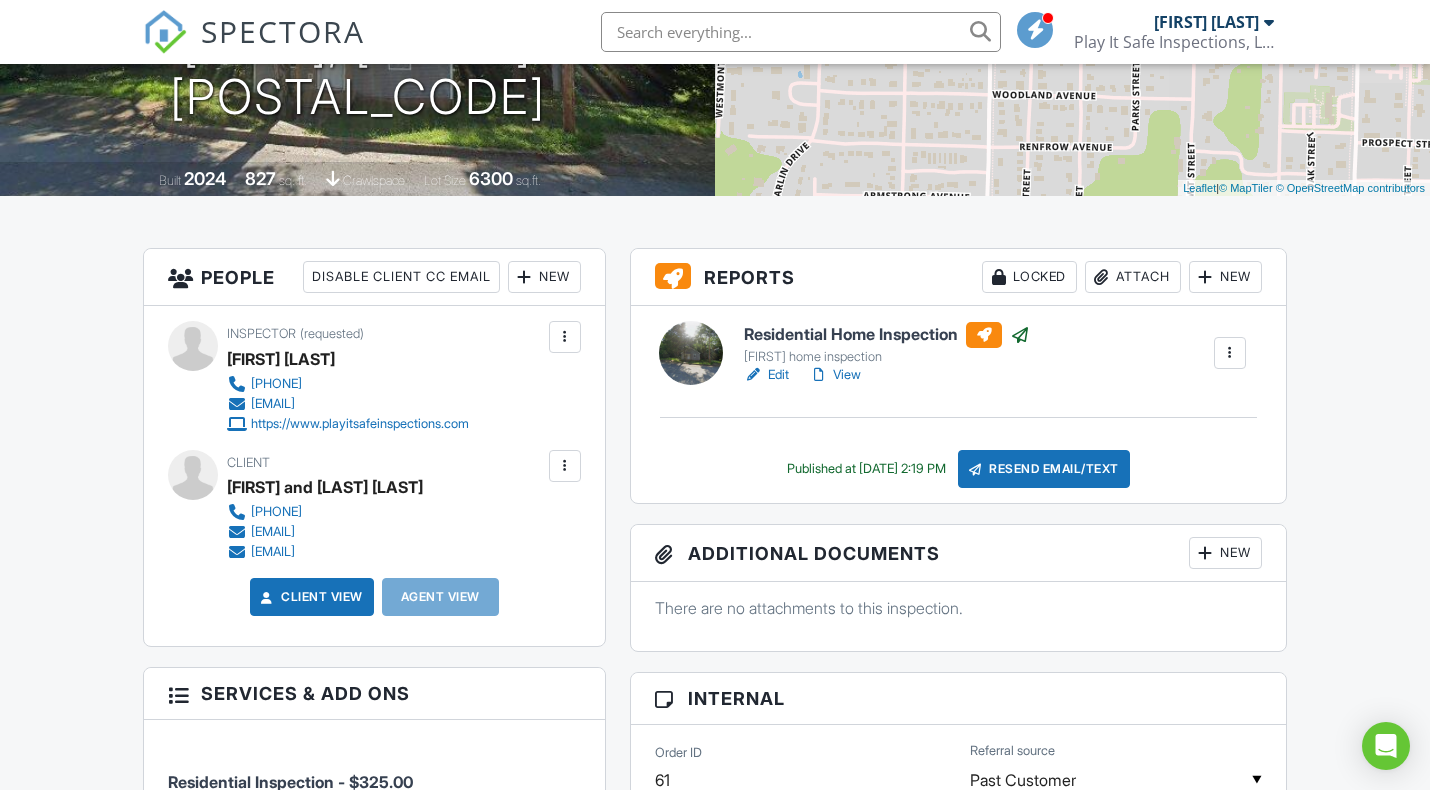 click at bounding box center (1230, 353) 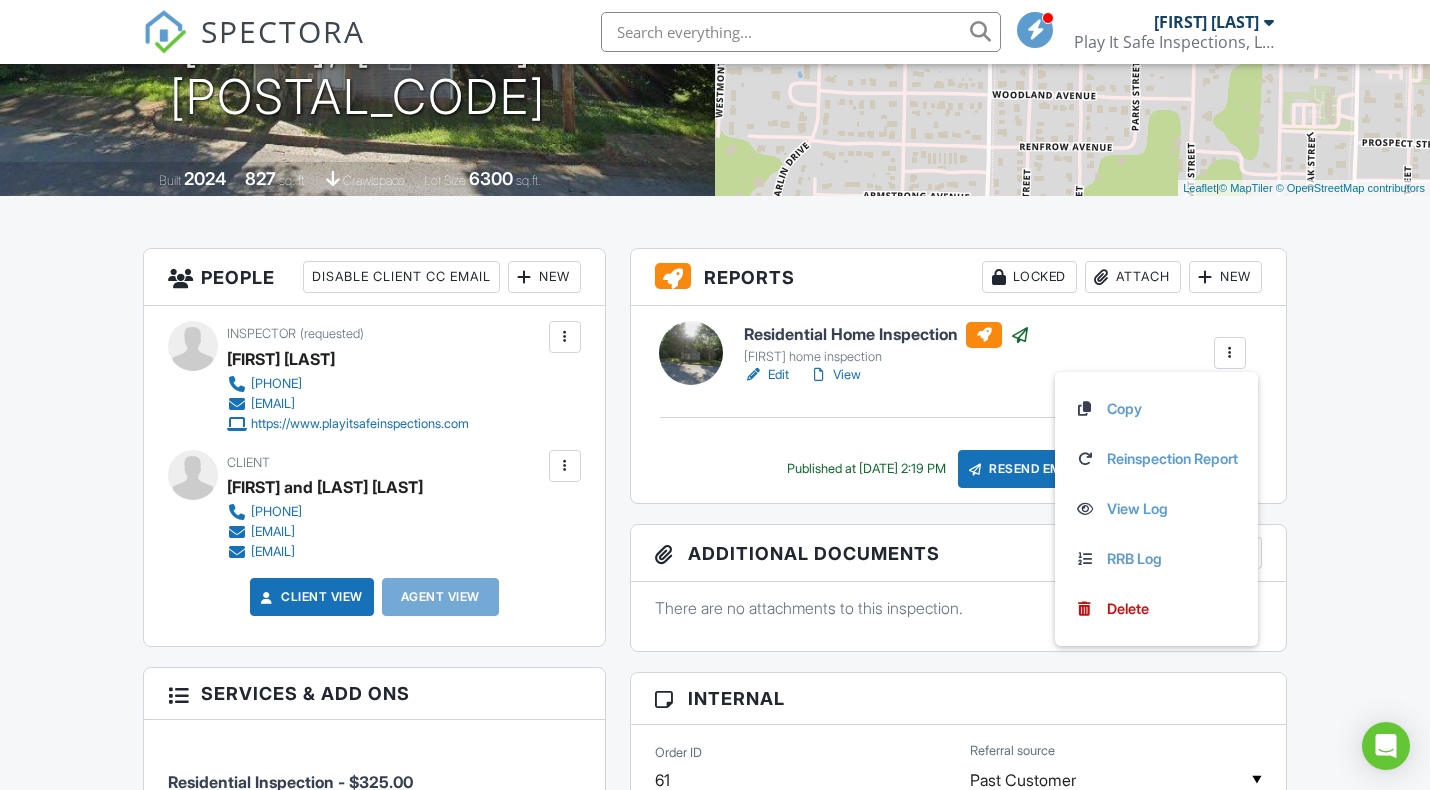click at bounding box center [1230, 353] 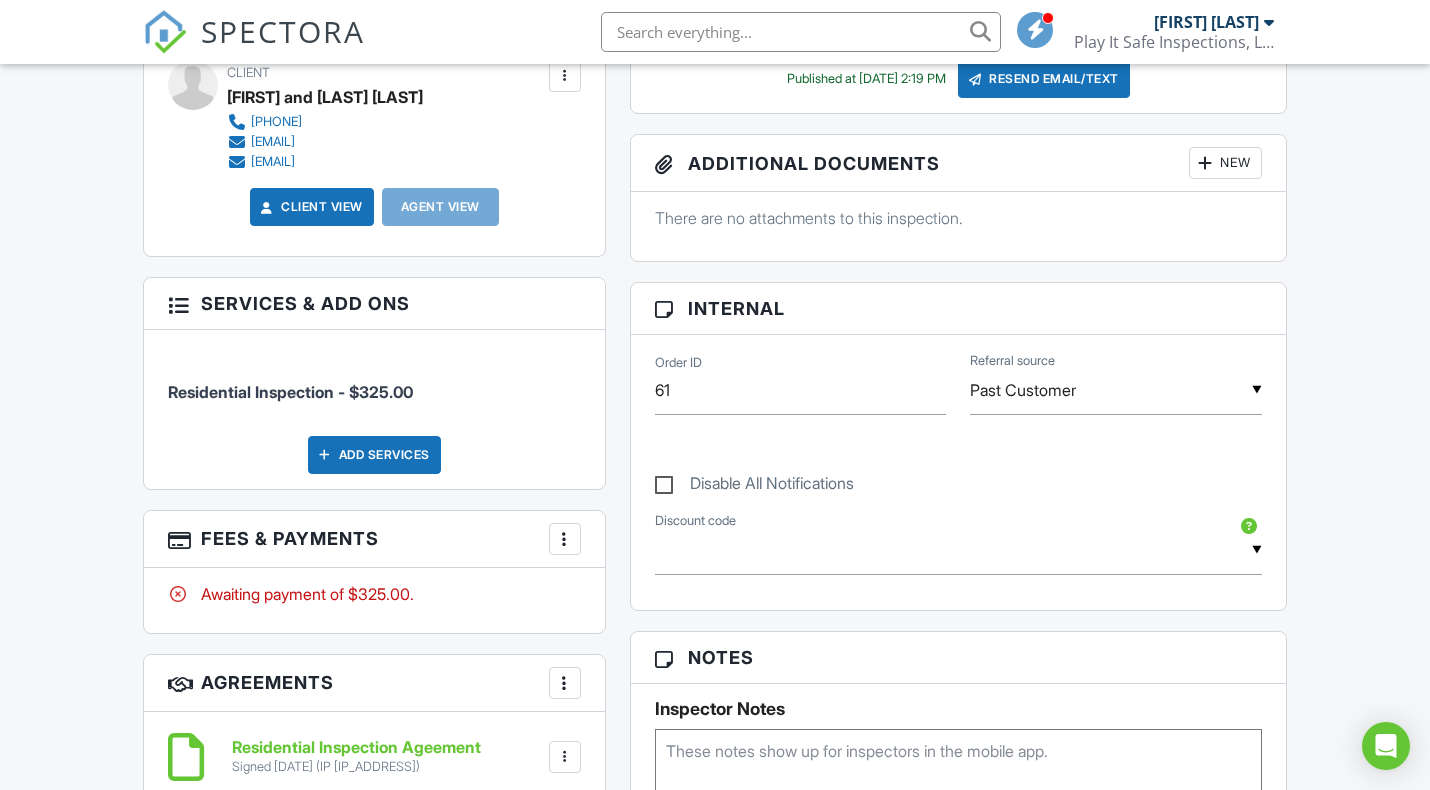 scroll, scrollTop: 733, scrollLeft: 0, axis: vertical 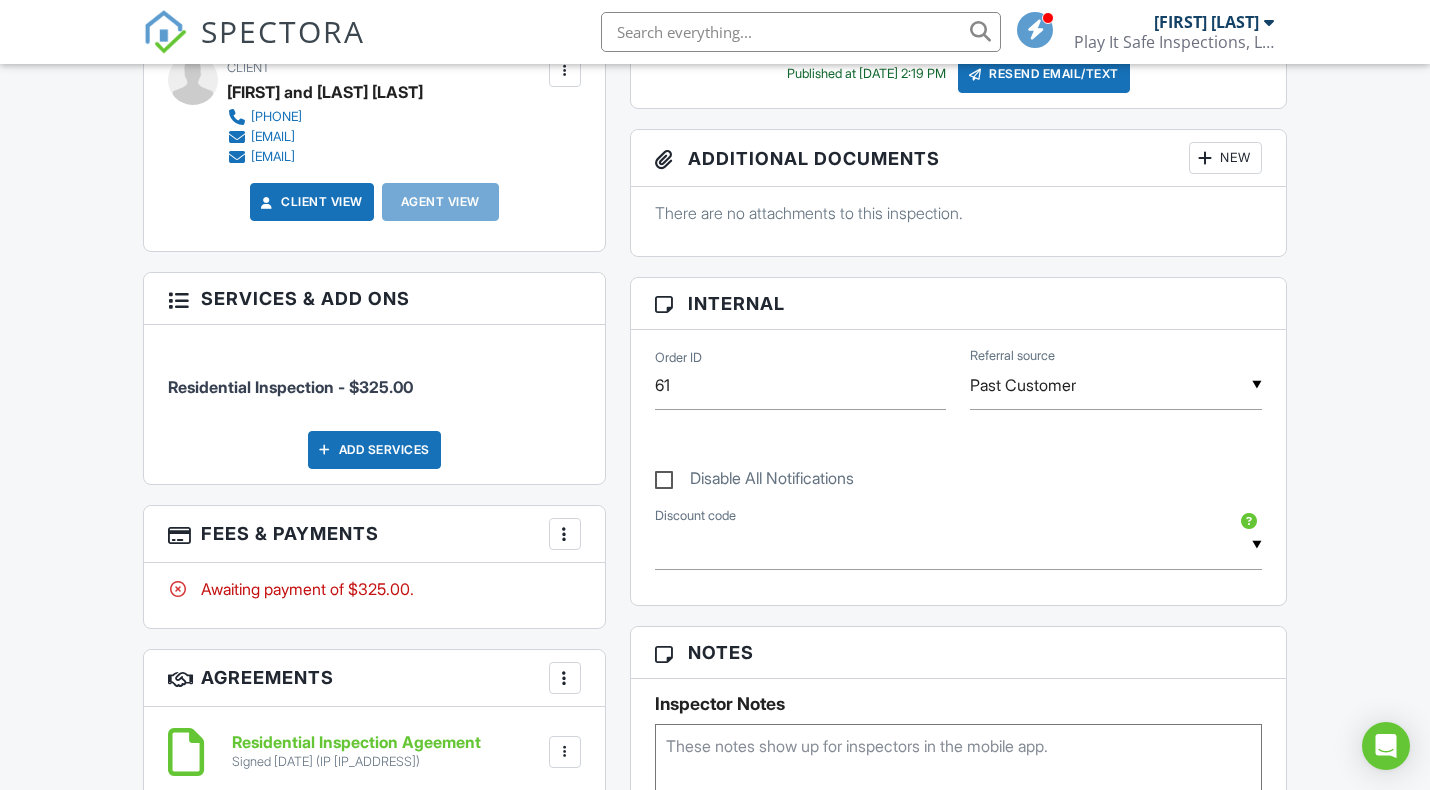 click at bounding box center [565, 534] 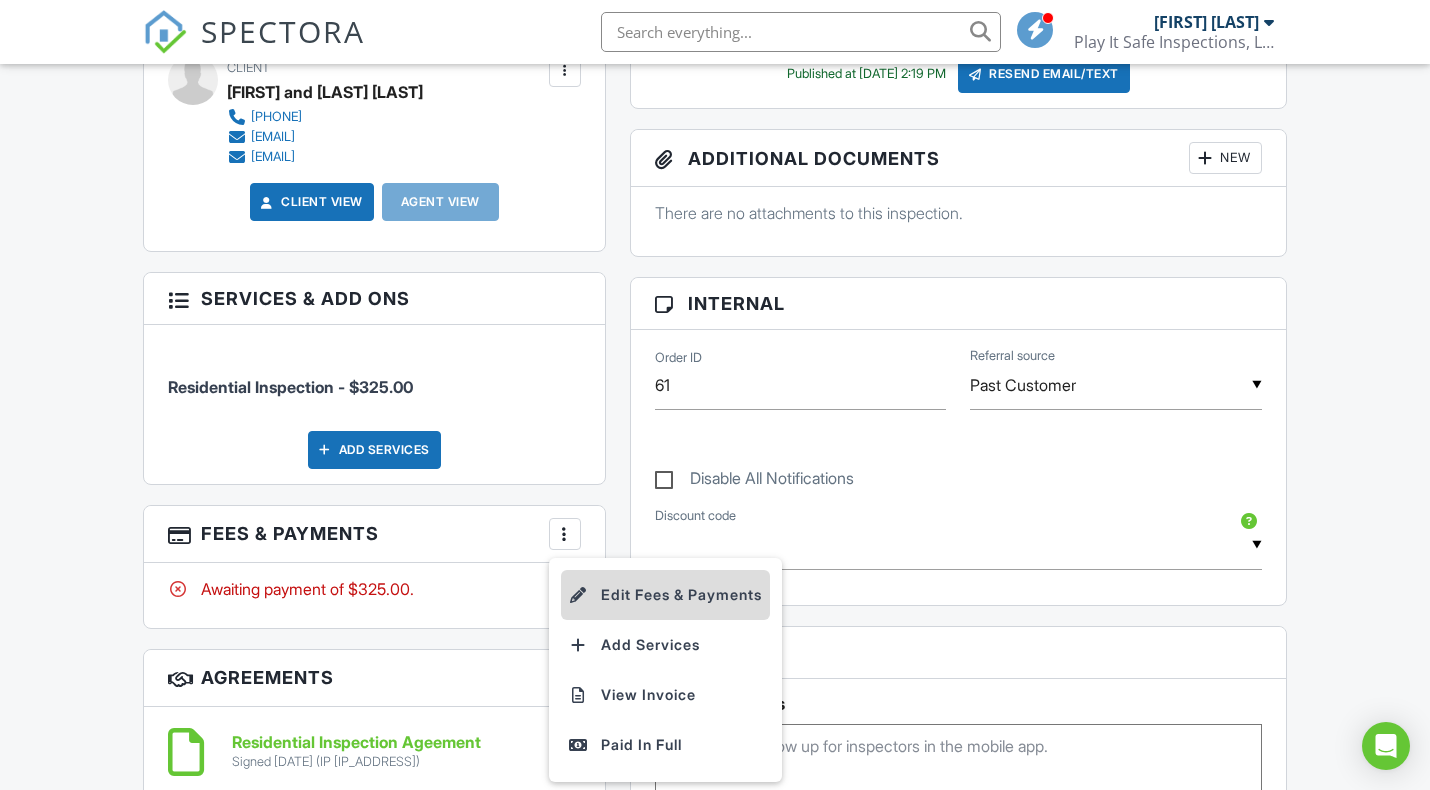 click on "Edit Fees & Payments" at bounding box center [665, 595] 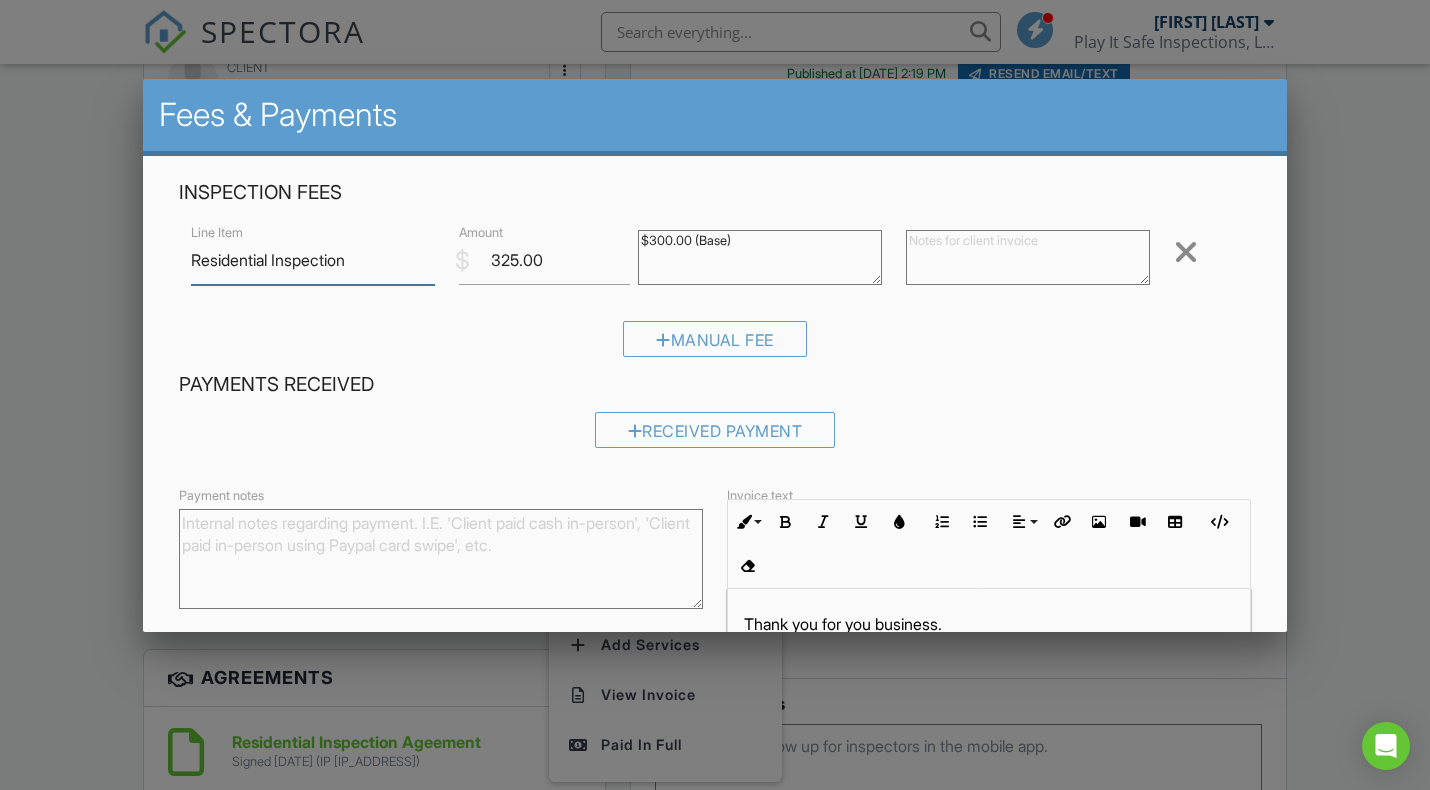 scroll, scrollTop: 0, scrollLeft: 0, axis: both 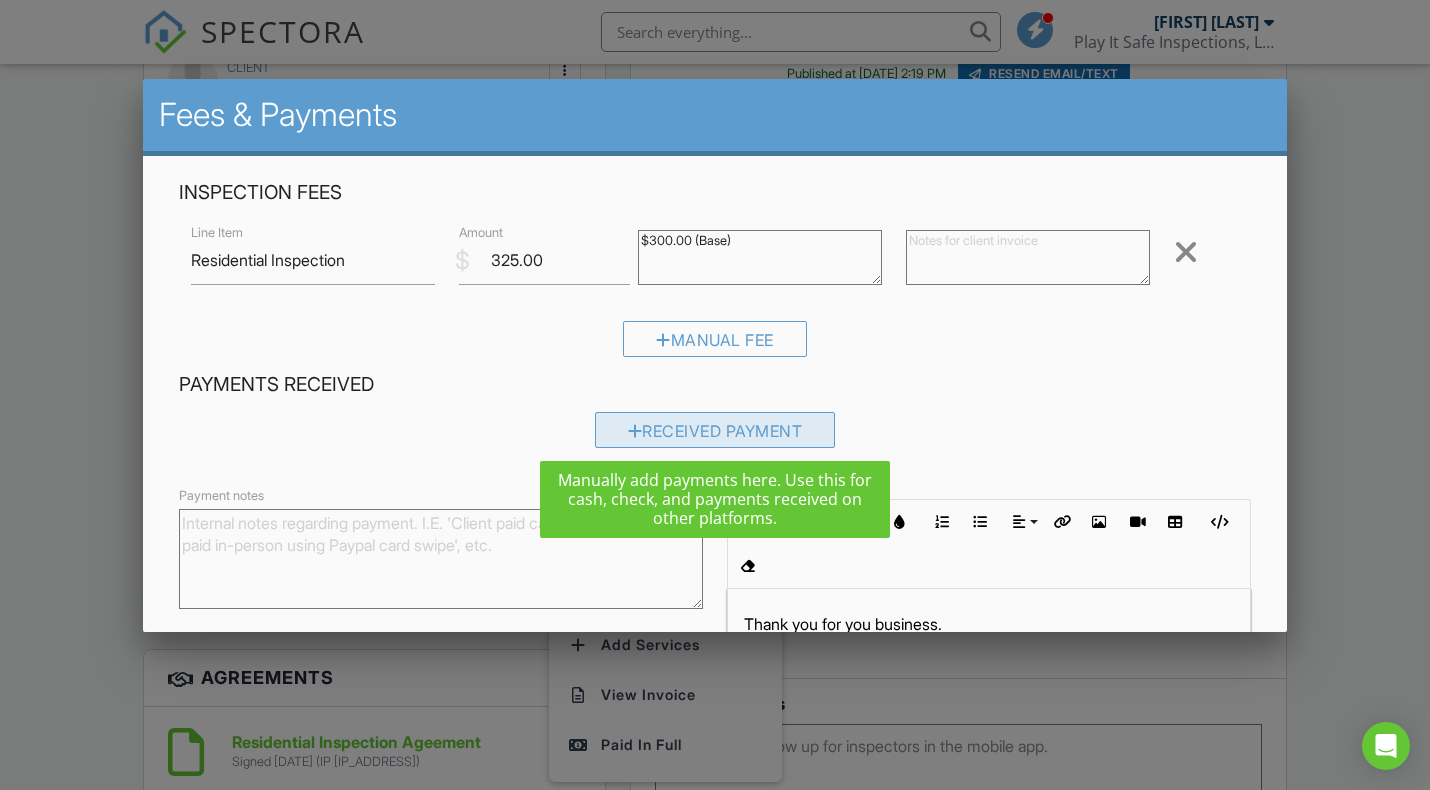 click on "Received Payment" at bounding box center (715, 430) 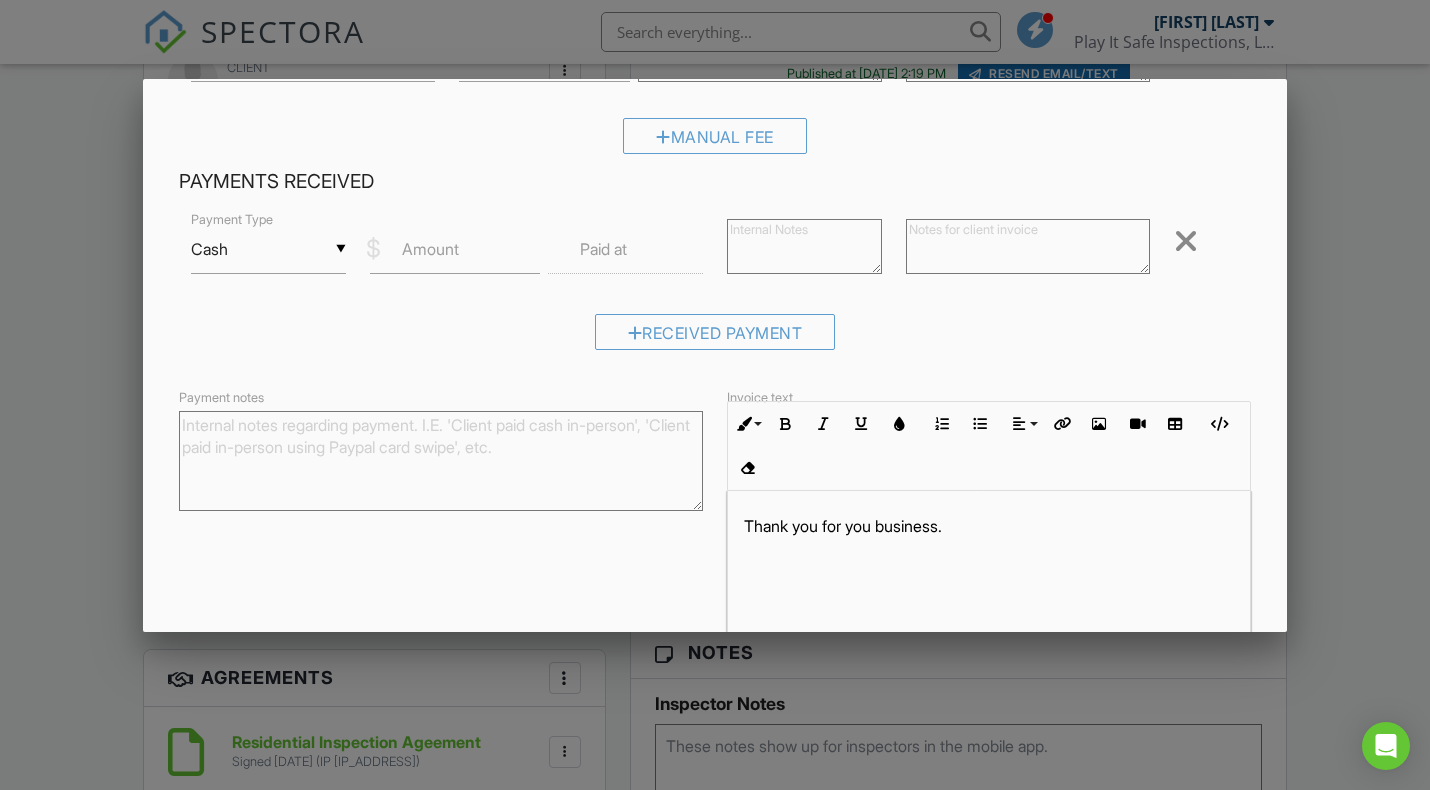 scroll, scrollTop: 204, scrollLeft: 0, axis: vertical 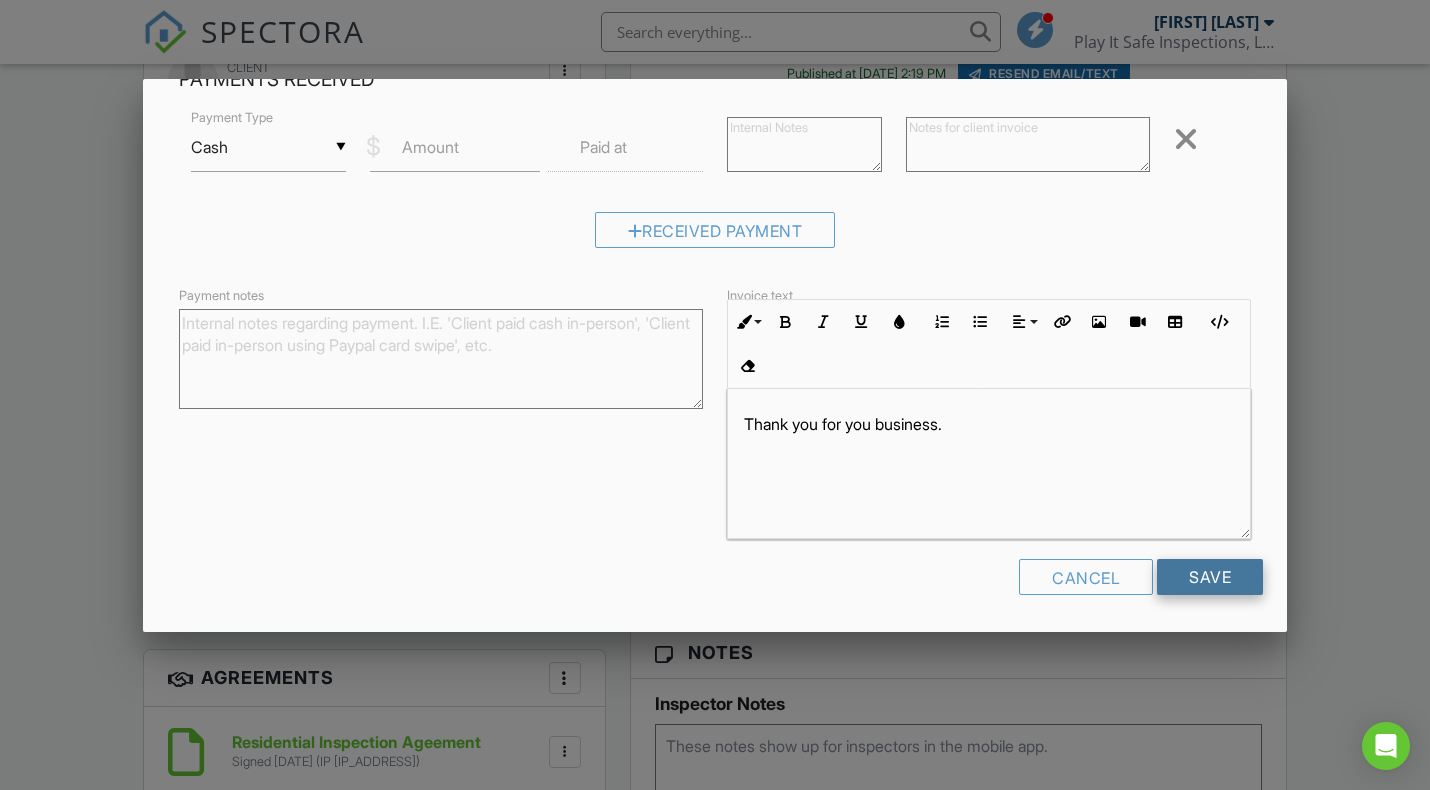 click on "Save" at bounding box center (1210, 577) 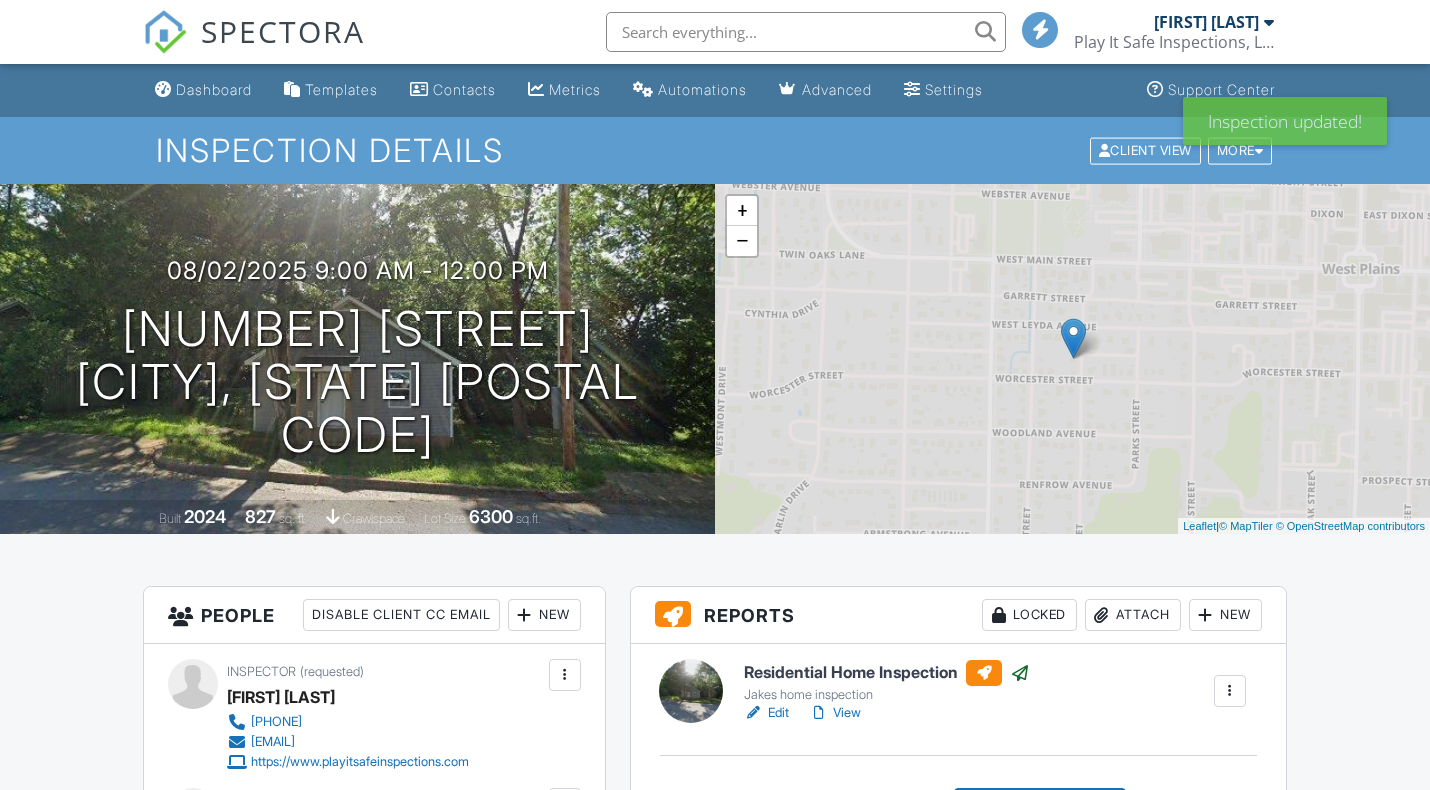 scroll, scrollTop: 0, scrollLeft: 0, axis: both 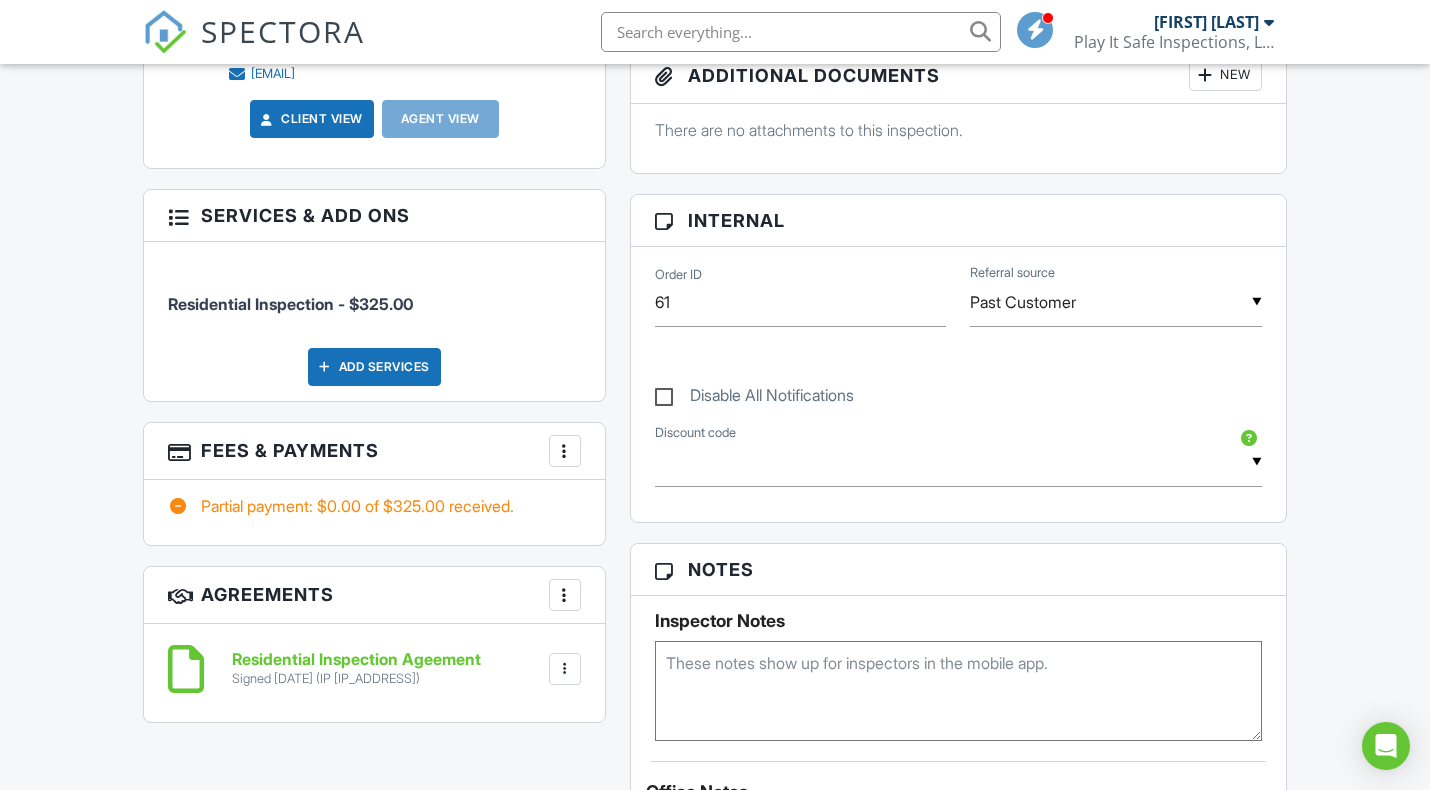 click at bounding box center (565, 451) 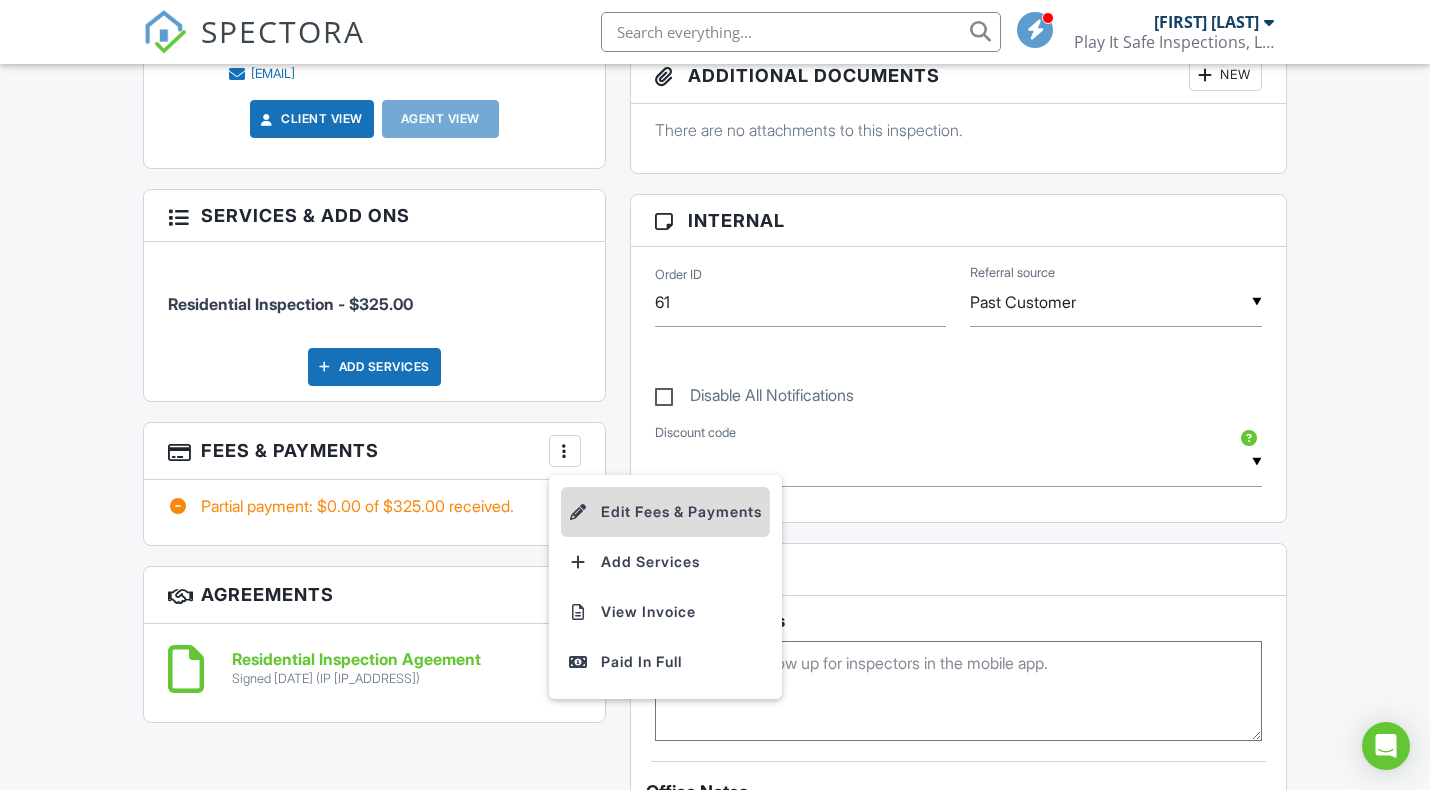 click on "Edit Fees & Payments" at bounding box center (665, 512) 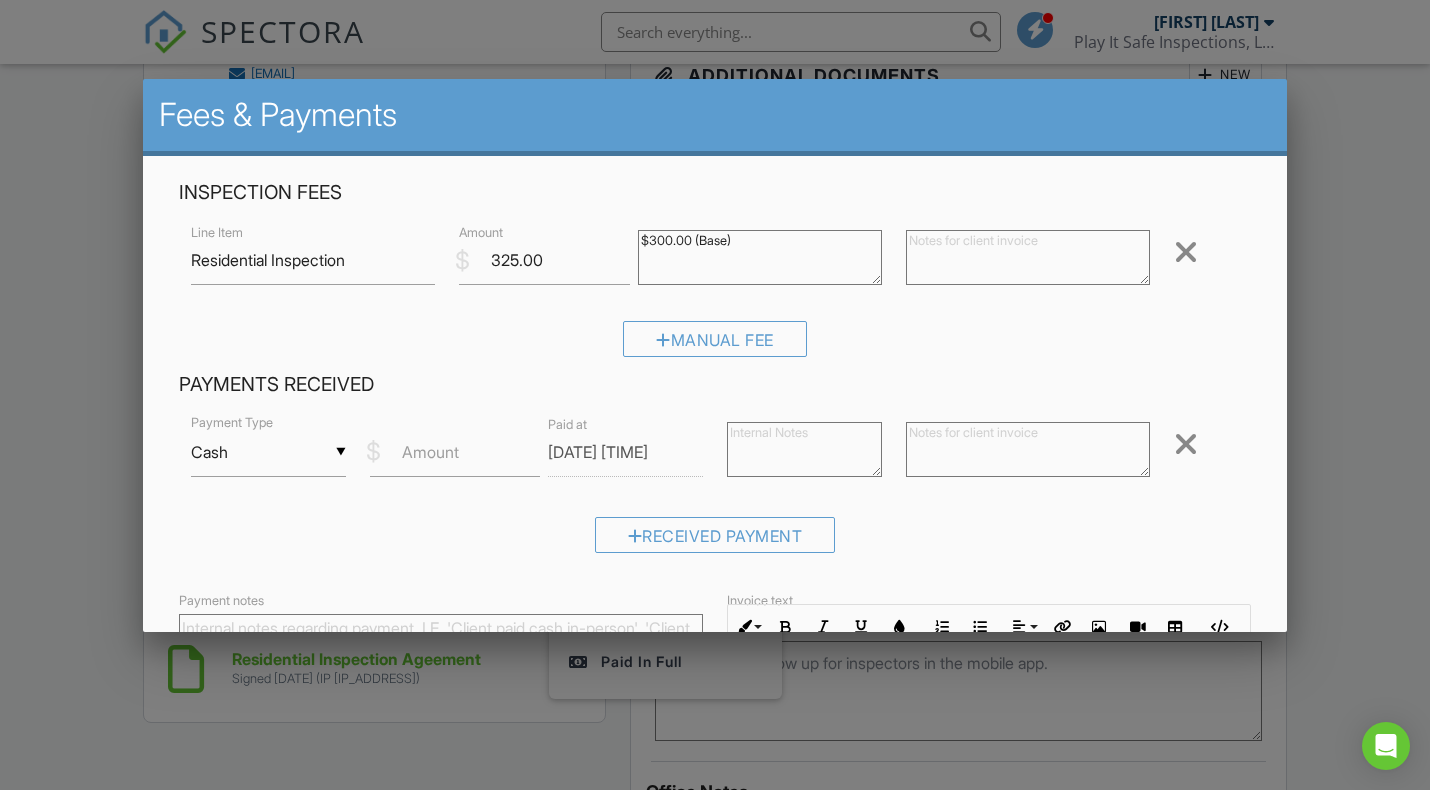click at bounding box center [1186, 444] 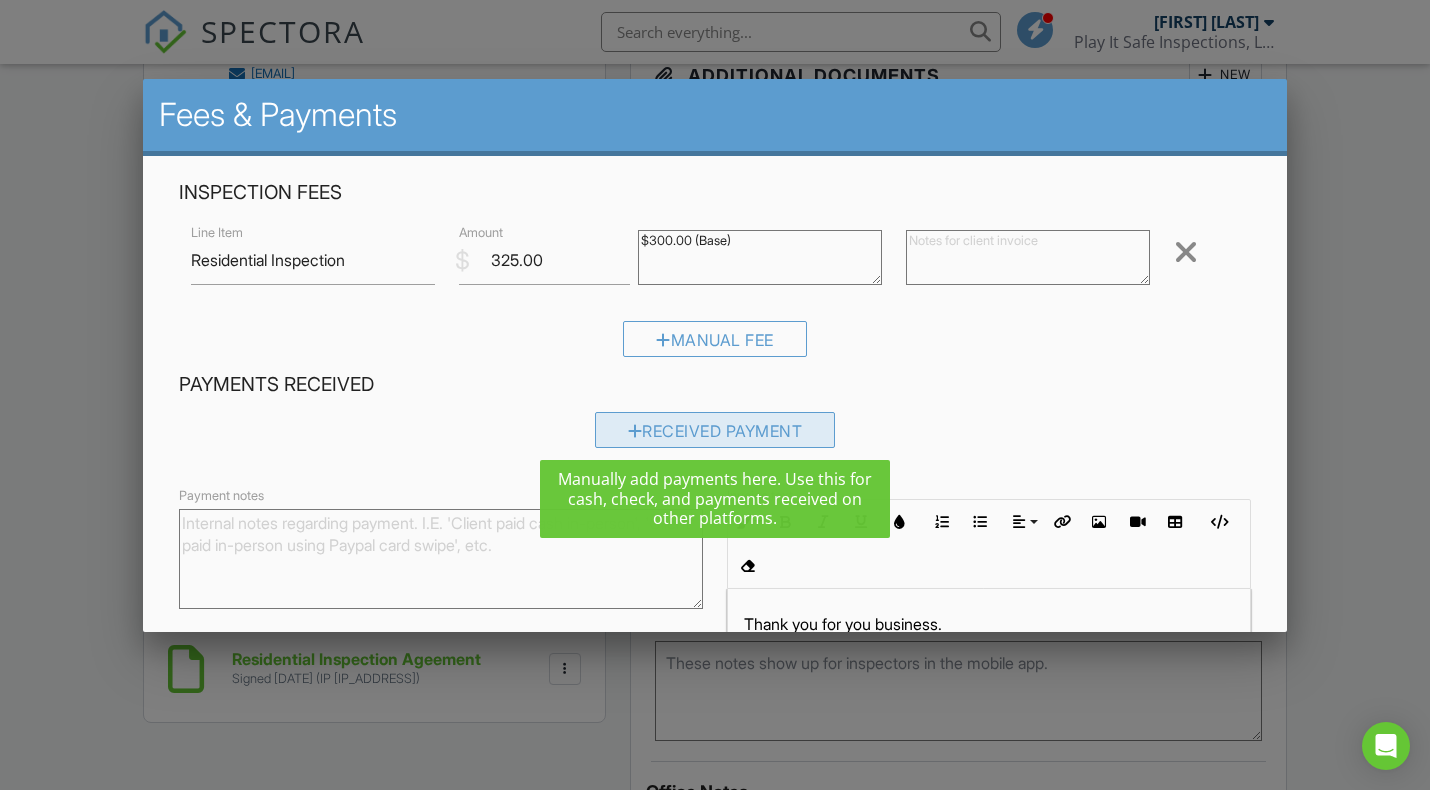 click on "Received Payment" at bounding box center [715, 430] 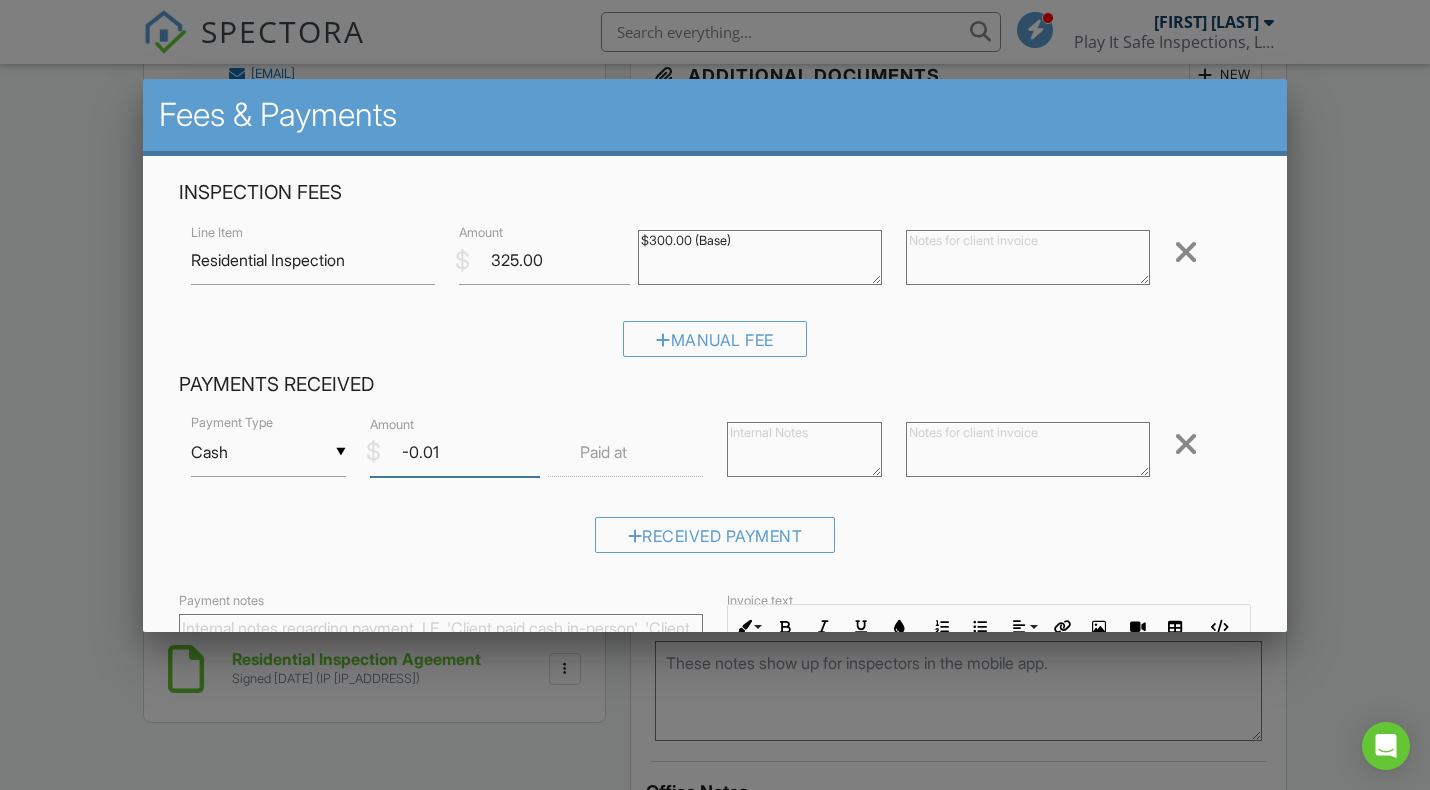 click on "-0.01" at bounding box center (455, 452) 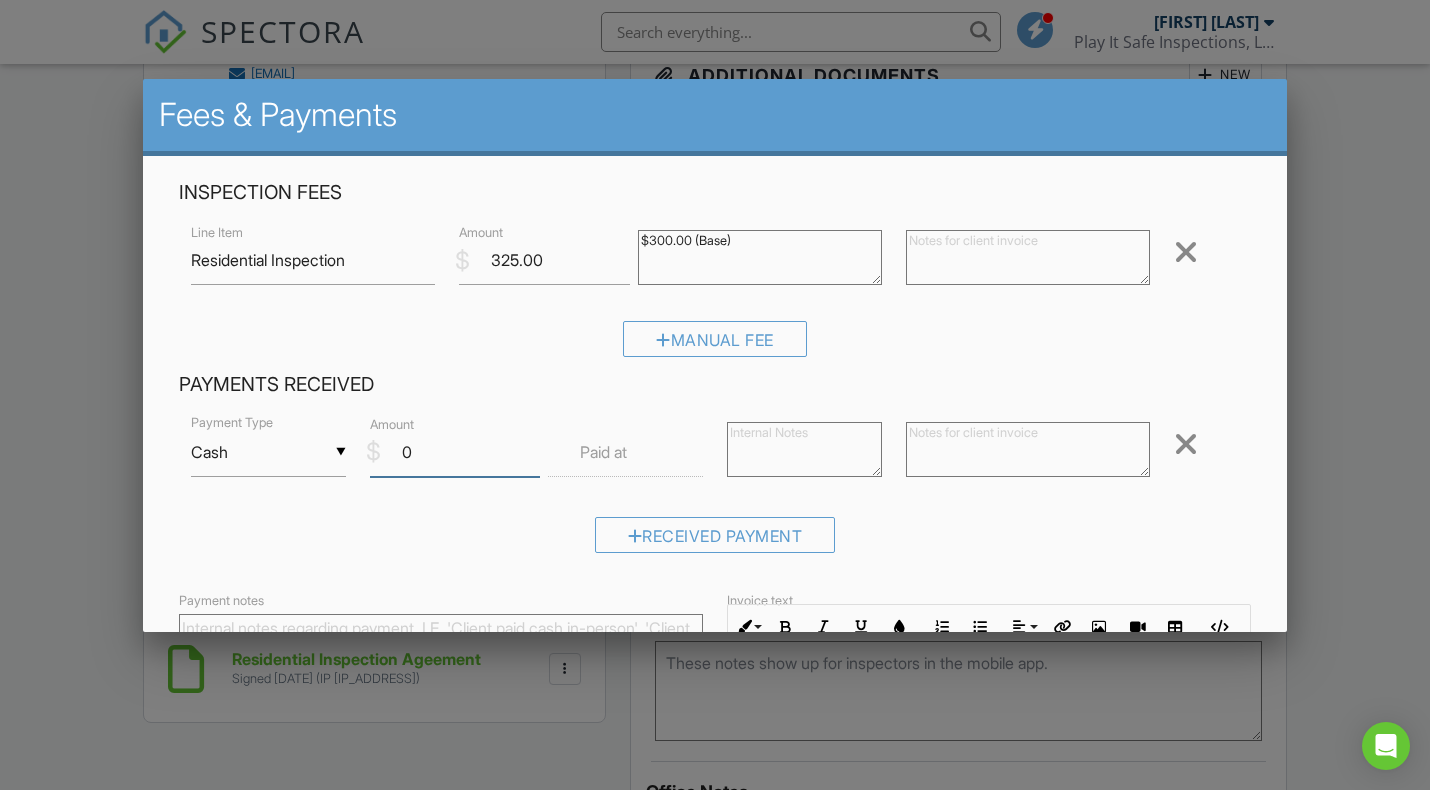 click on "0" at bounding box center [455, 452] 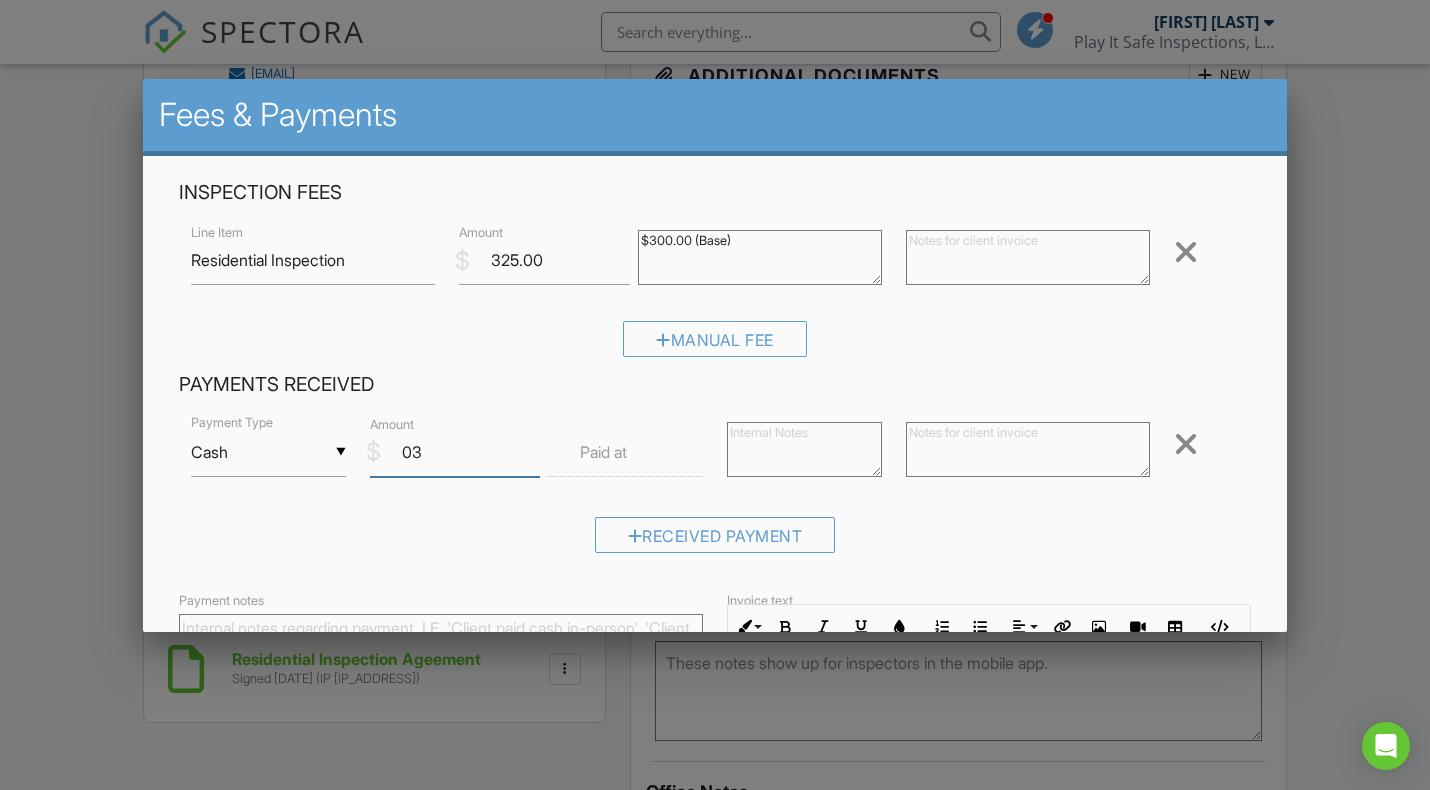 type on "0" 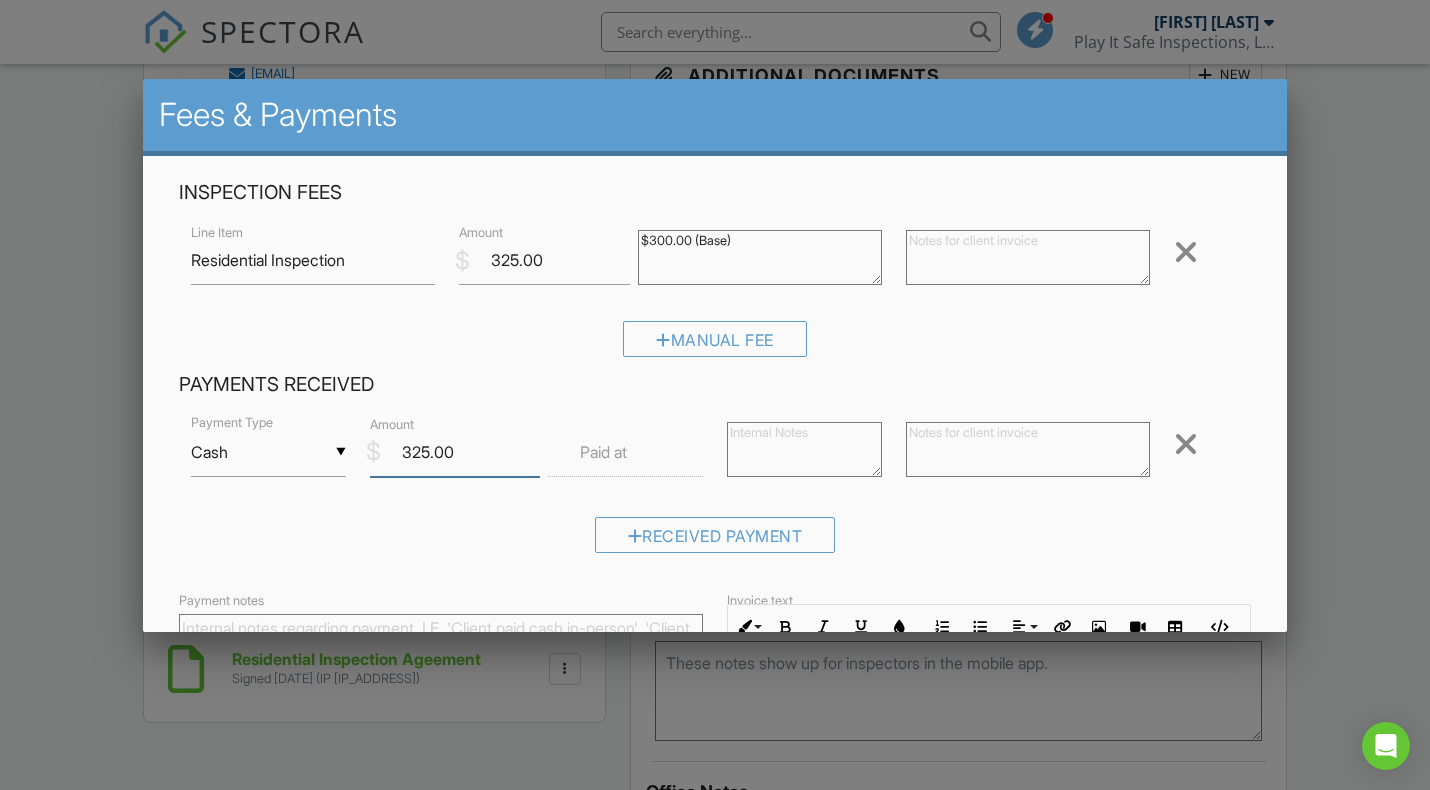 type on "325.00" 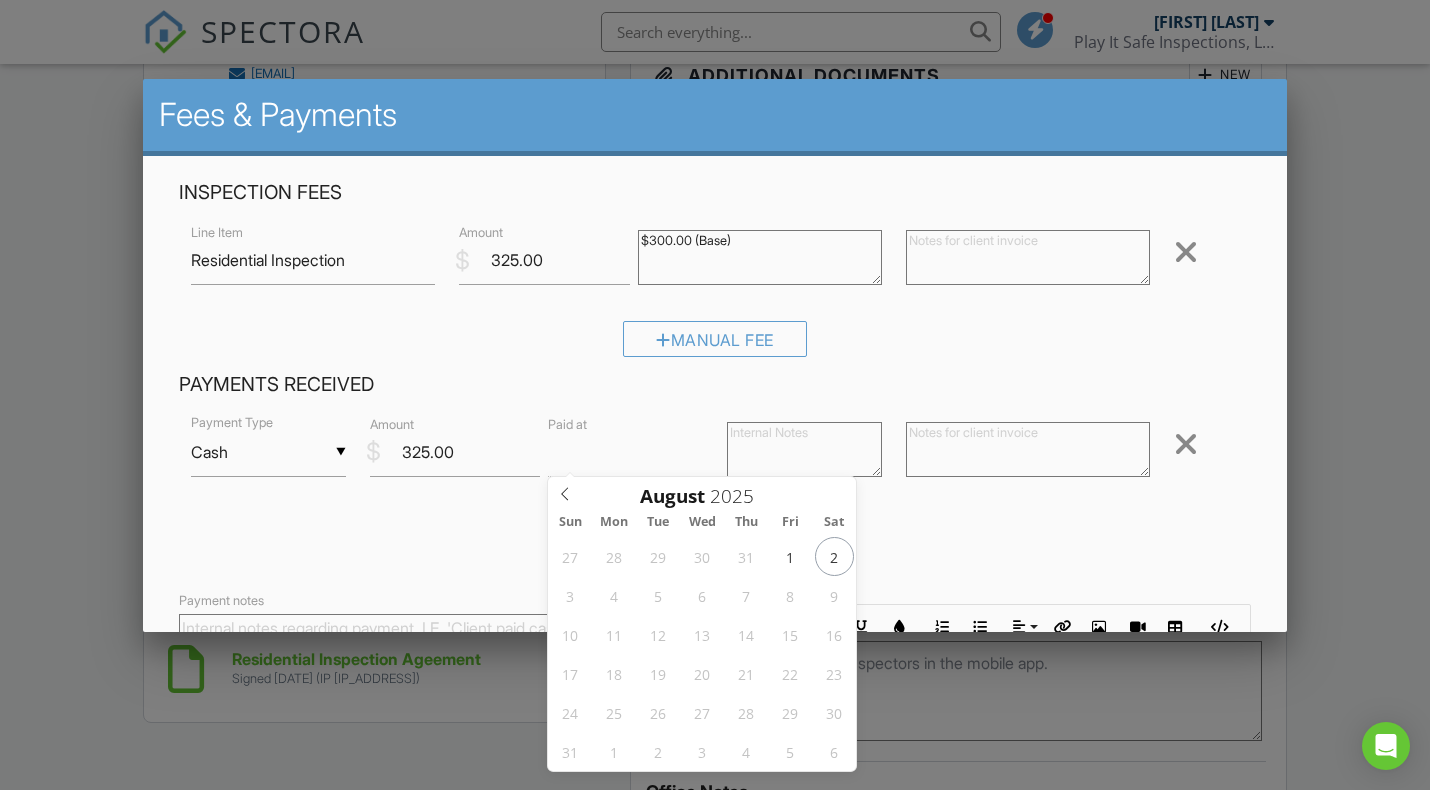 click at bounding box center [625, 452] 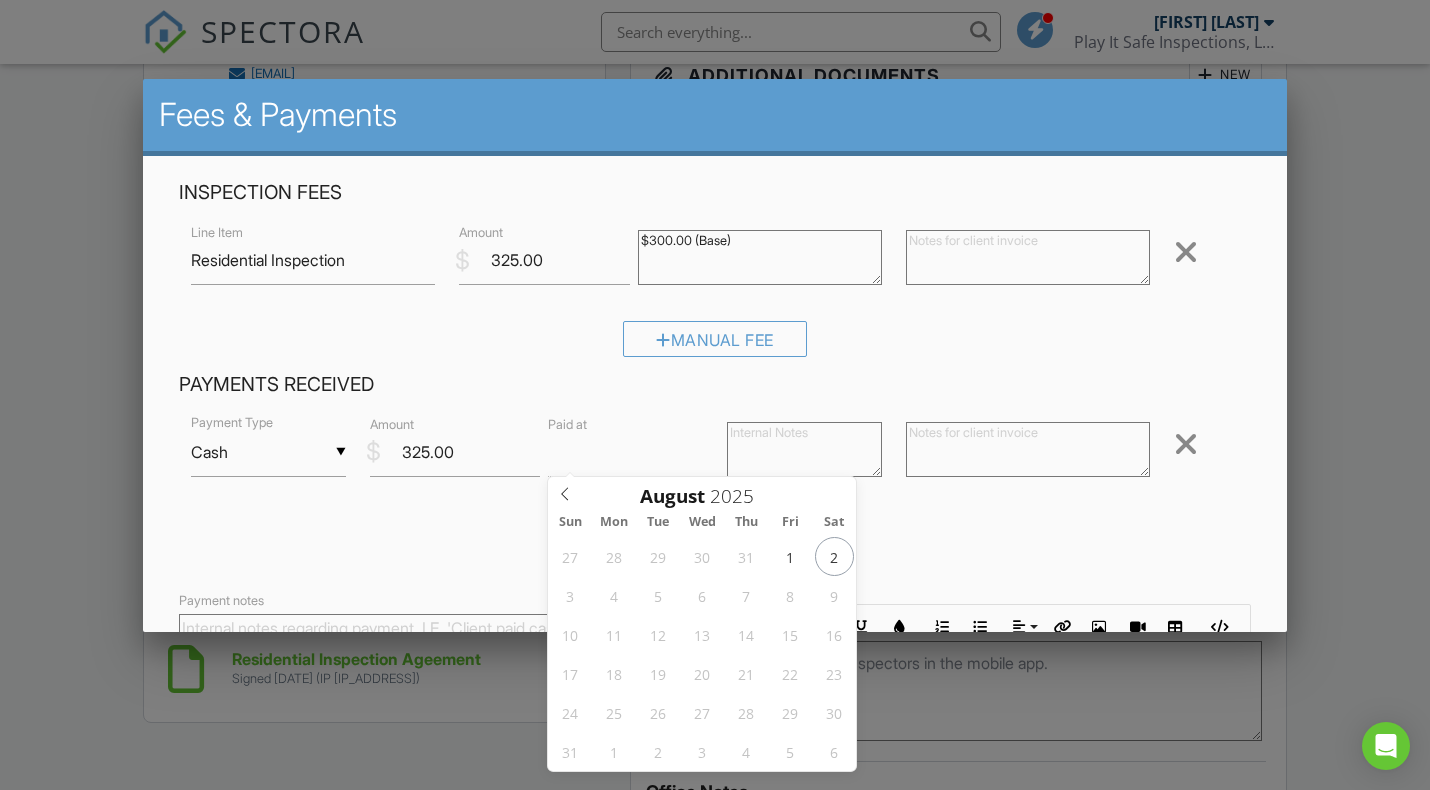 click at bounding box center [625, 452] 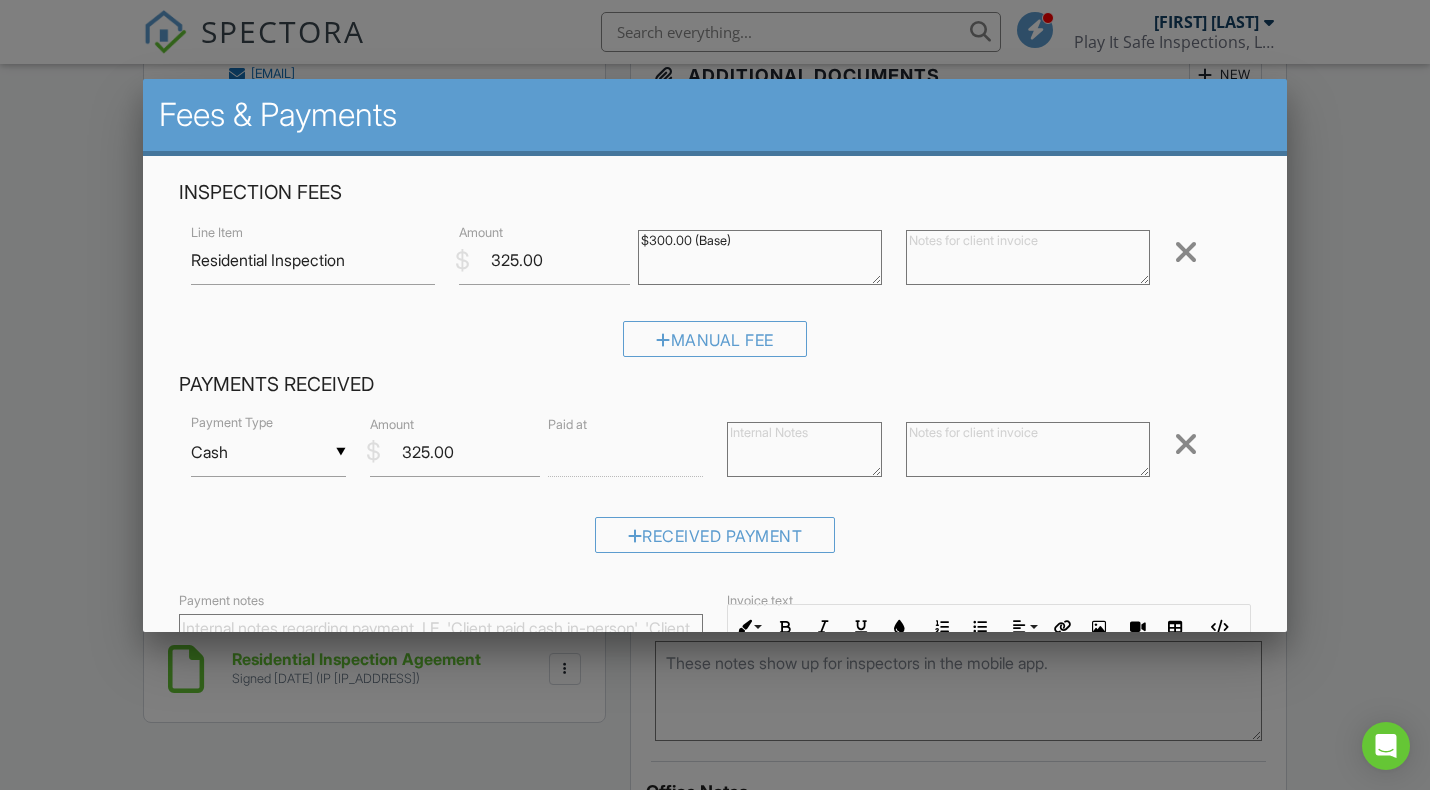 click at bounding box center [804, 449] 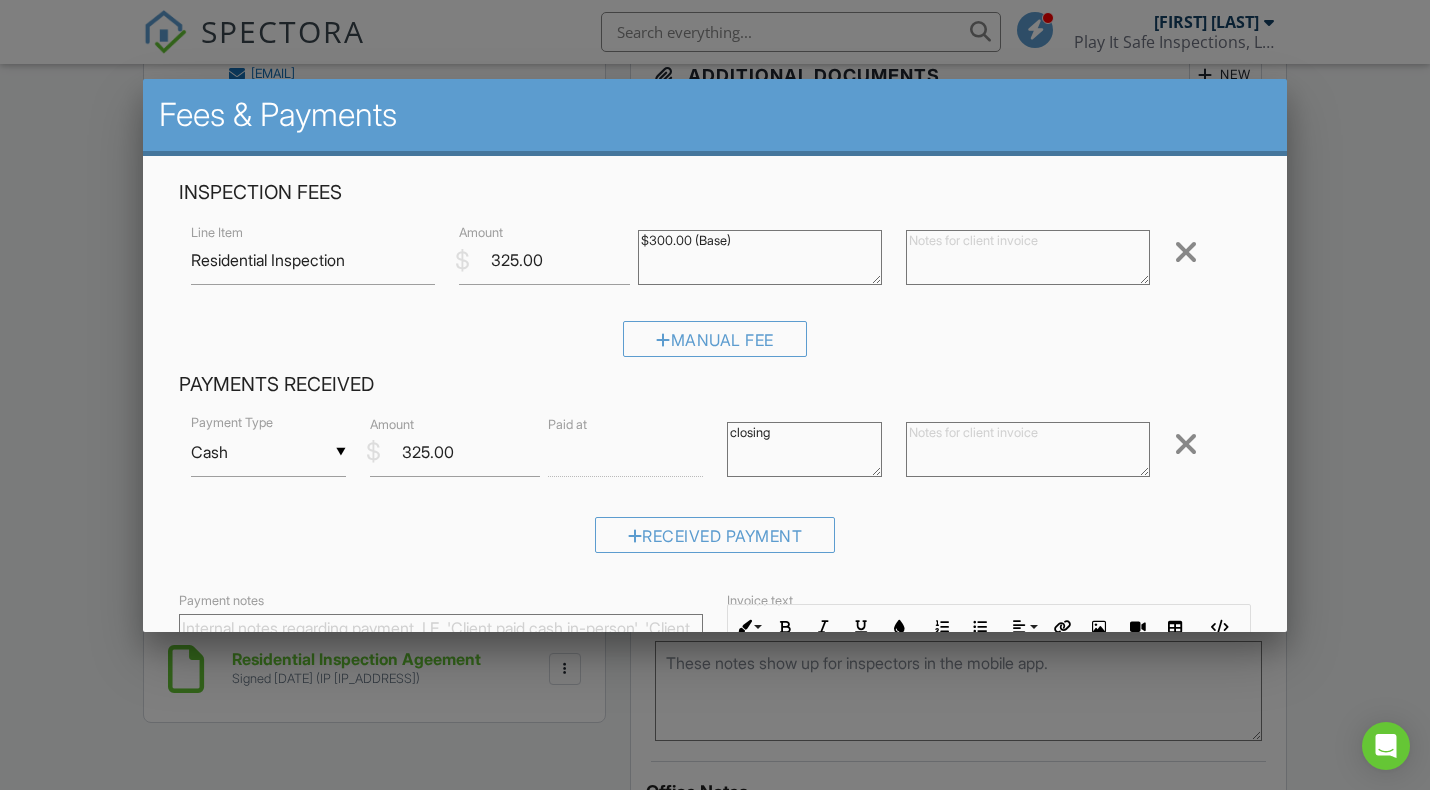 type on "closing" 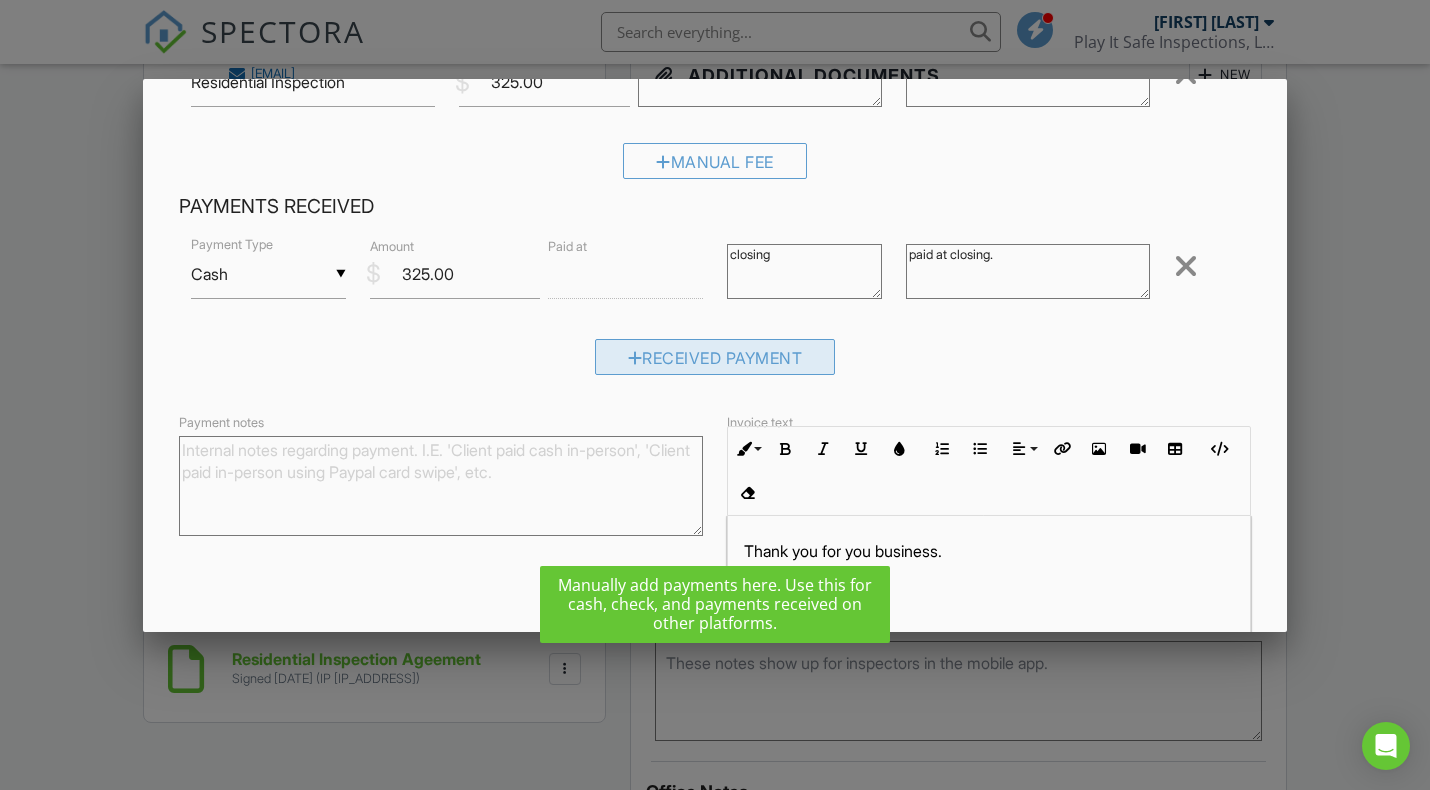 scroll, scrollTop: 188, scrollLeft: 0, axis: vertical 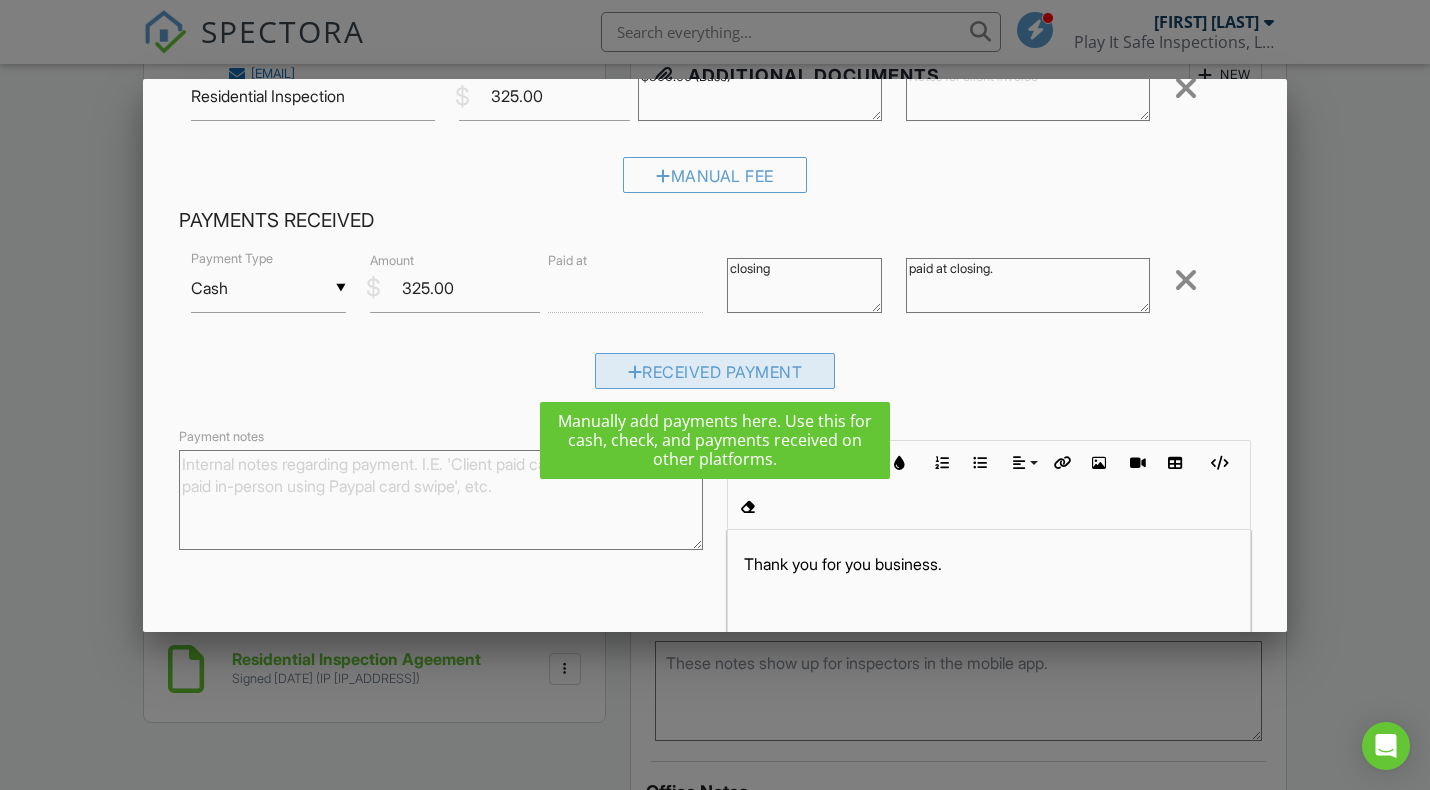type on "paid at closing." 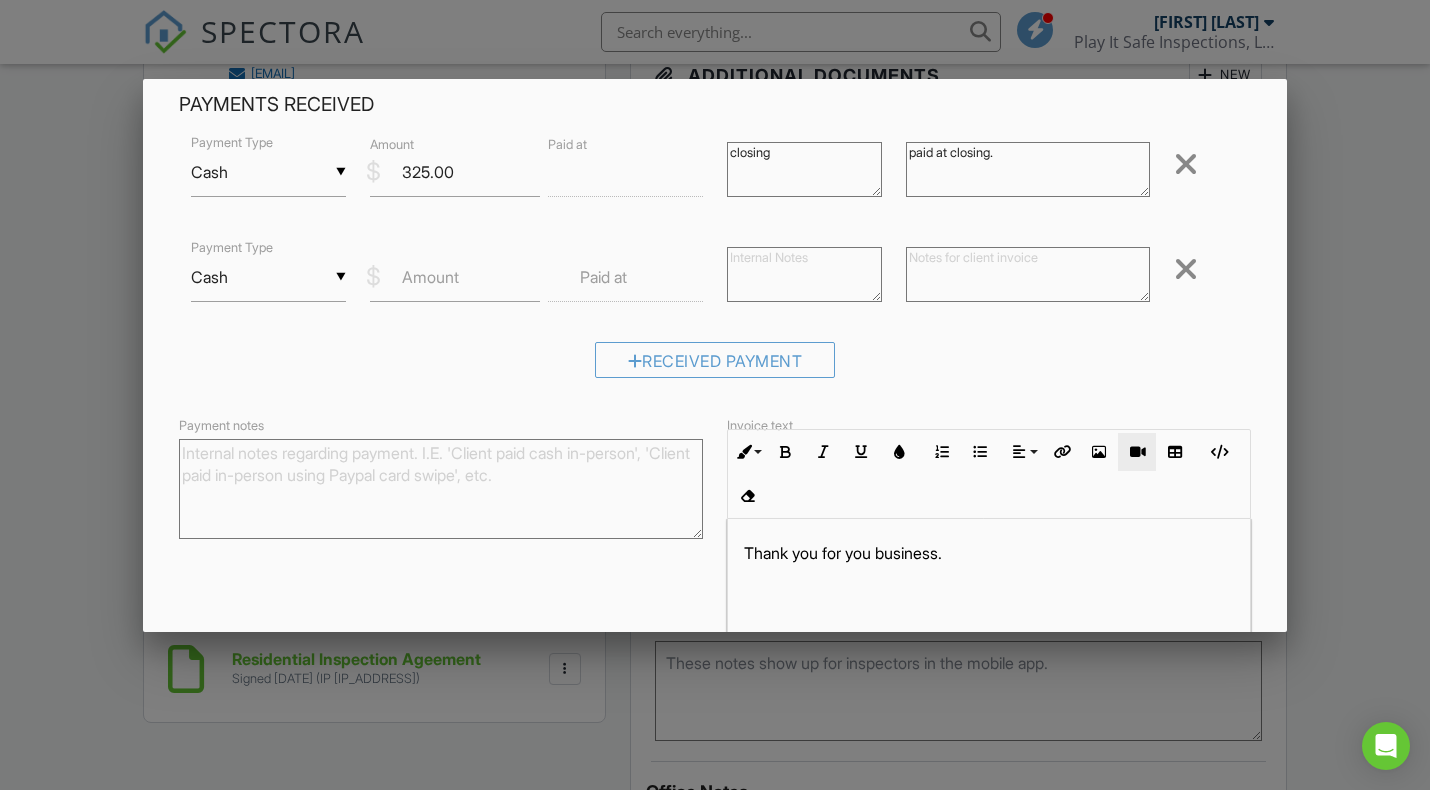scroll, scrollTop: 294, scrollLeft: 0, axis: vertical 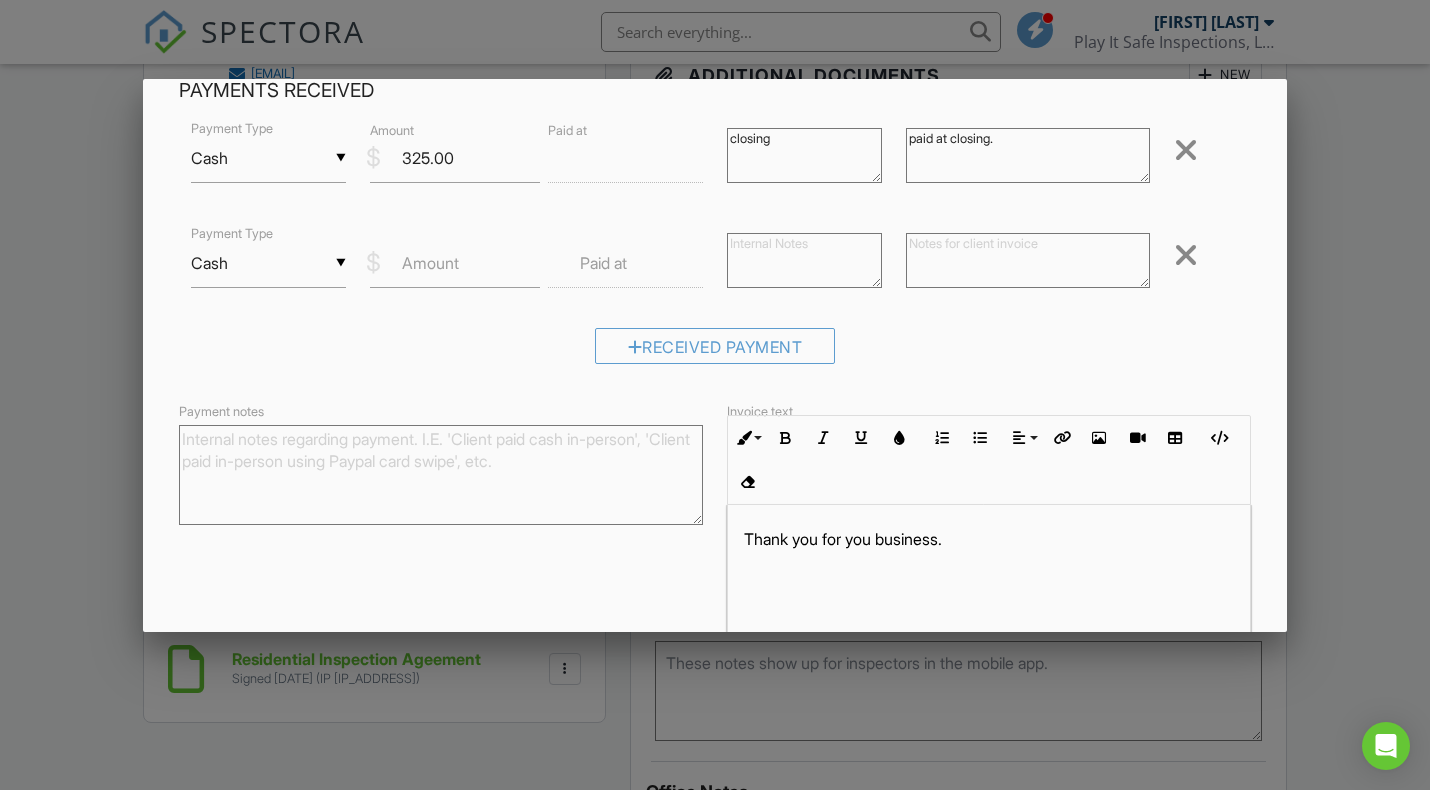 click at bounding box center [1186, 255] 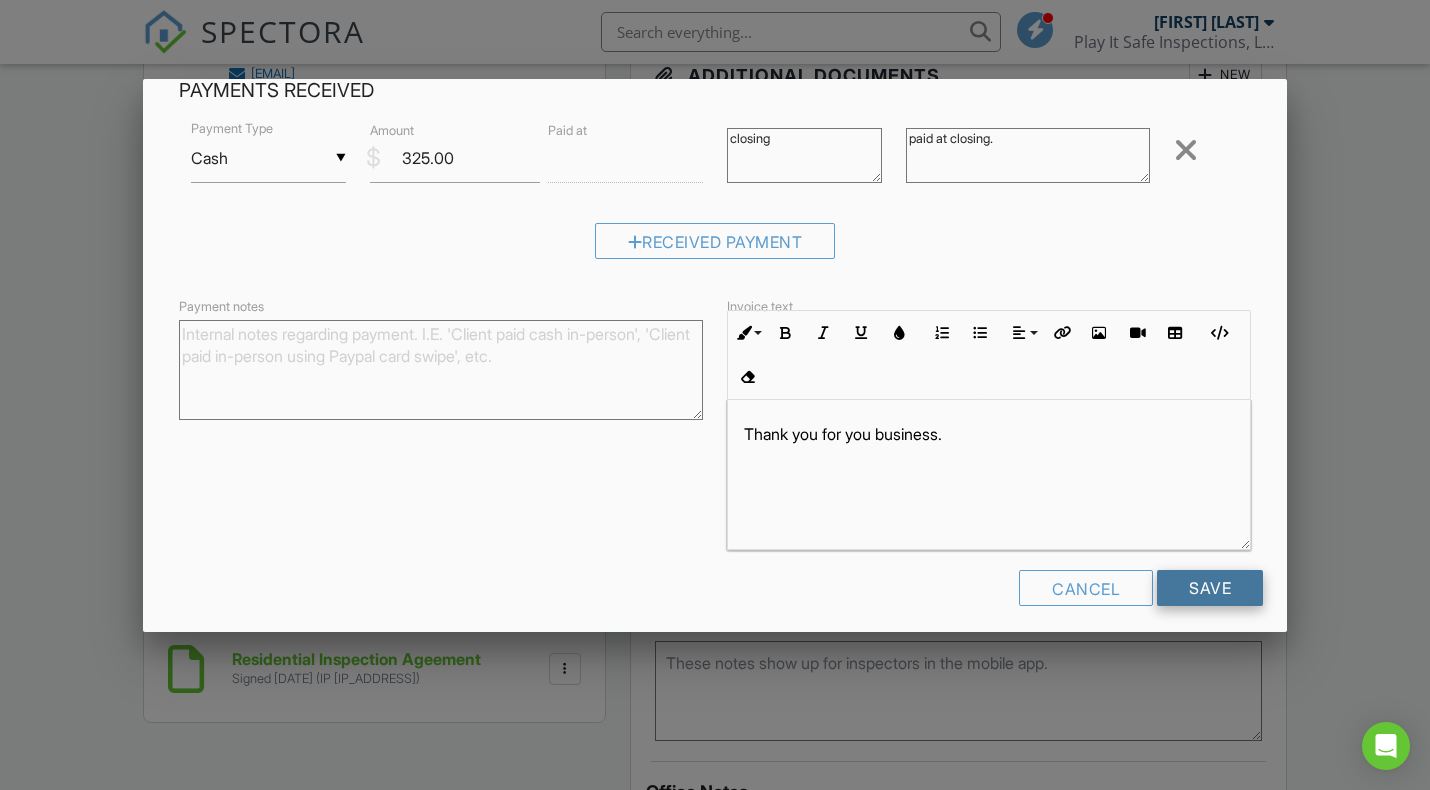 click on "Save" at bounding box center [1210, 588] 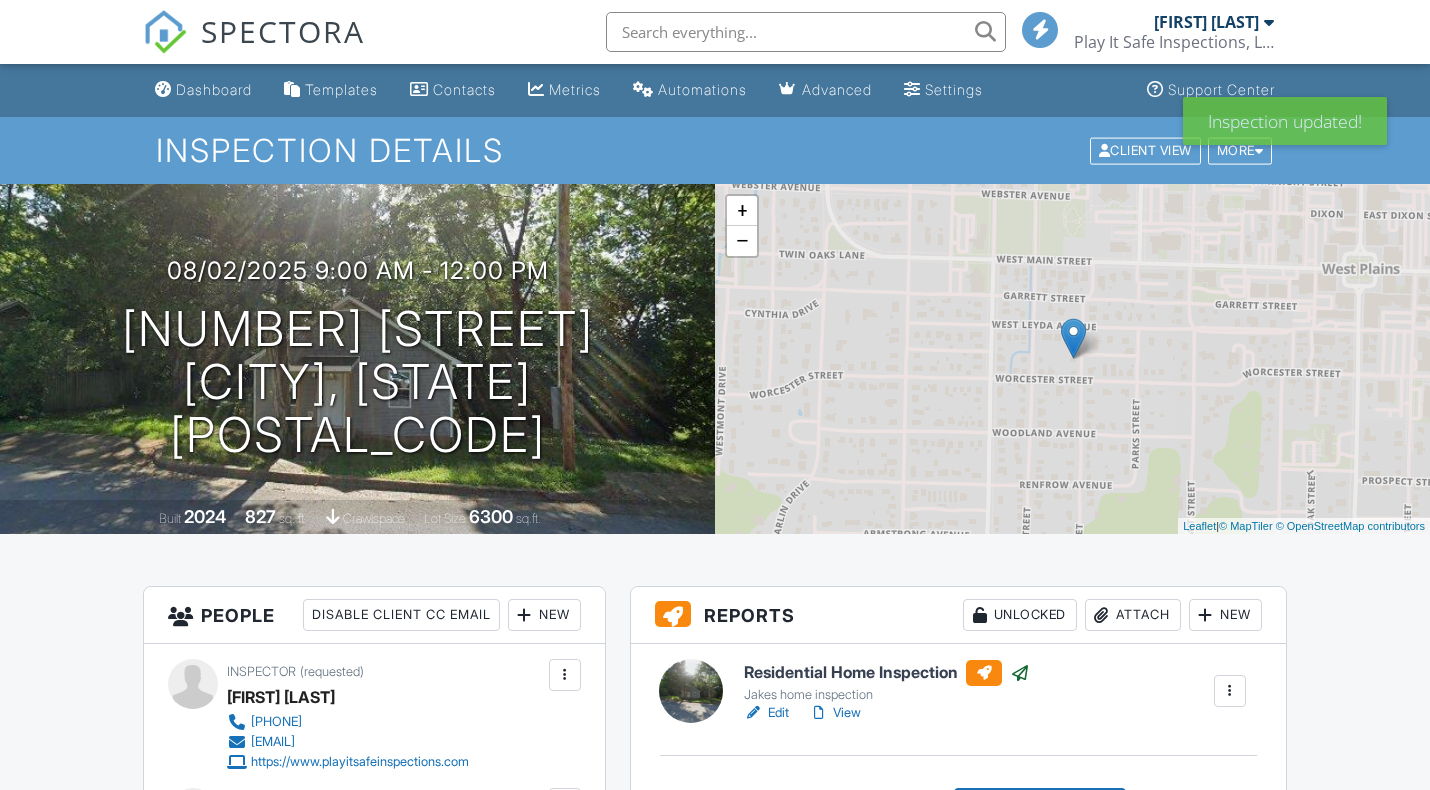 scroll, scrollTop: 0, scrollLeft: 0, axis: both 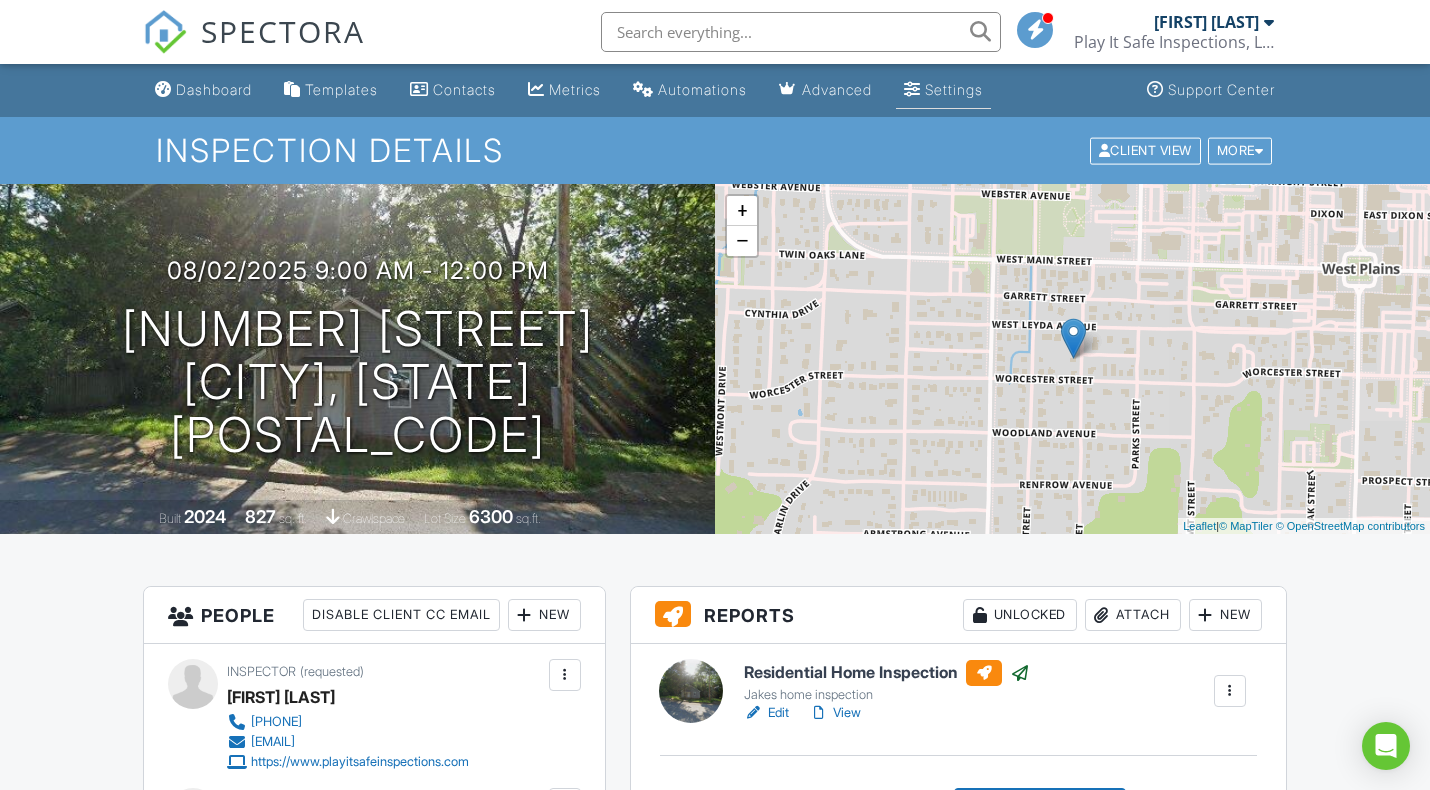 click on "Settings" at bounding box center [954, 89] 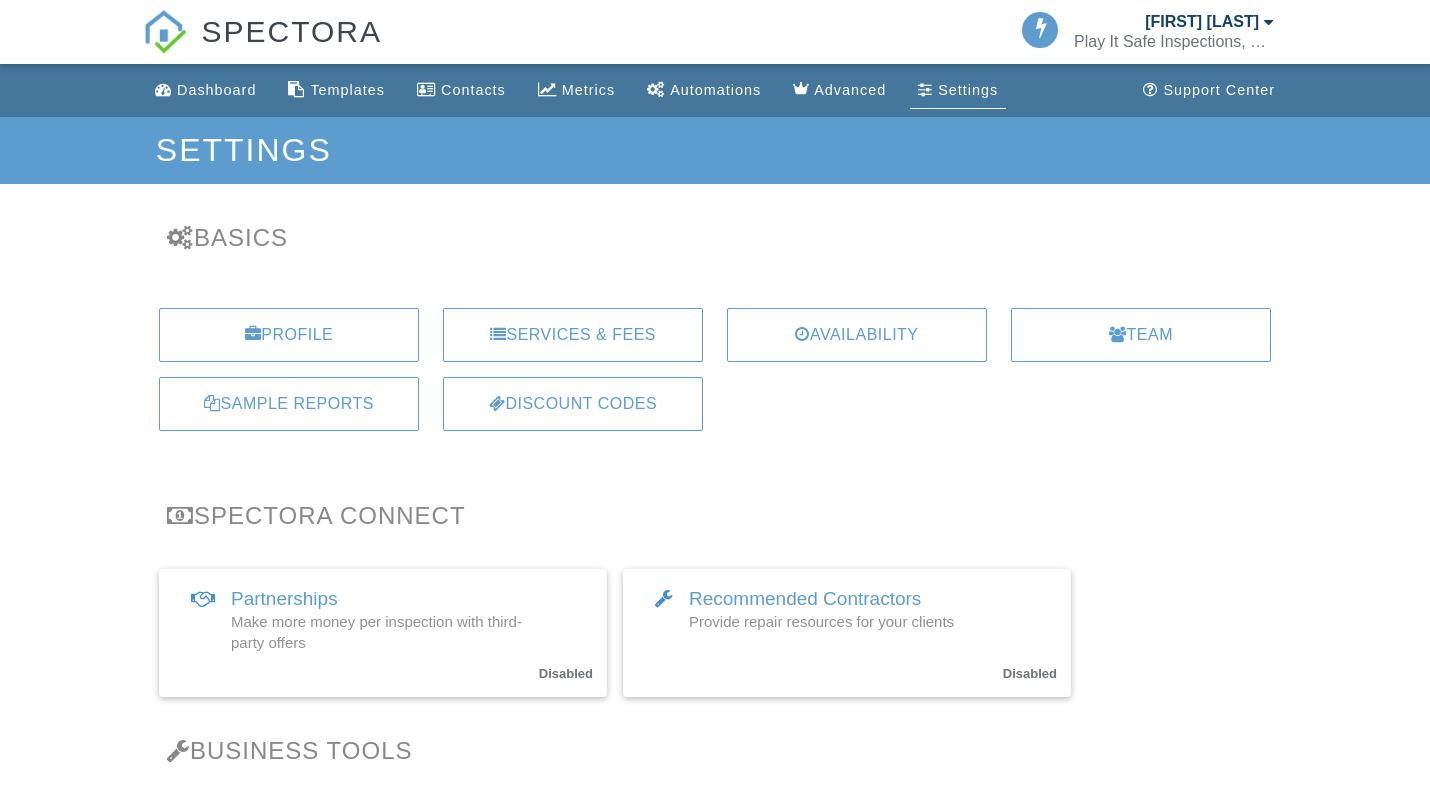 scroll, scrollTop: 0, scrollLeft: 0, axis: both 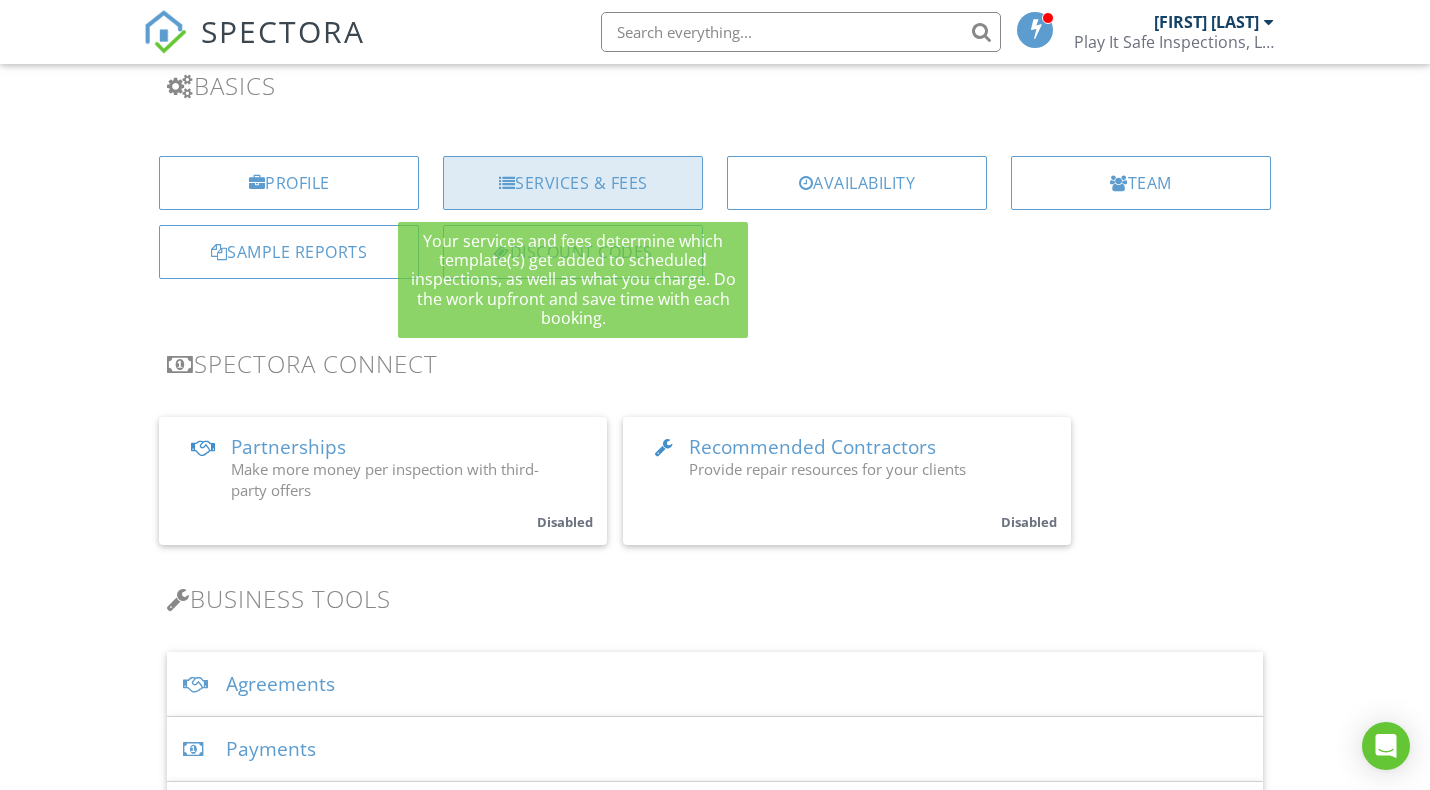 click on "Services & Fees" at bounding box center (573, 183) 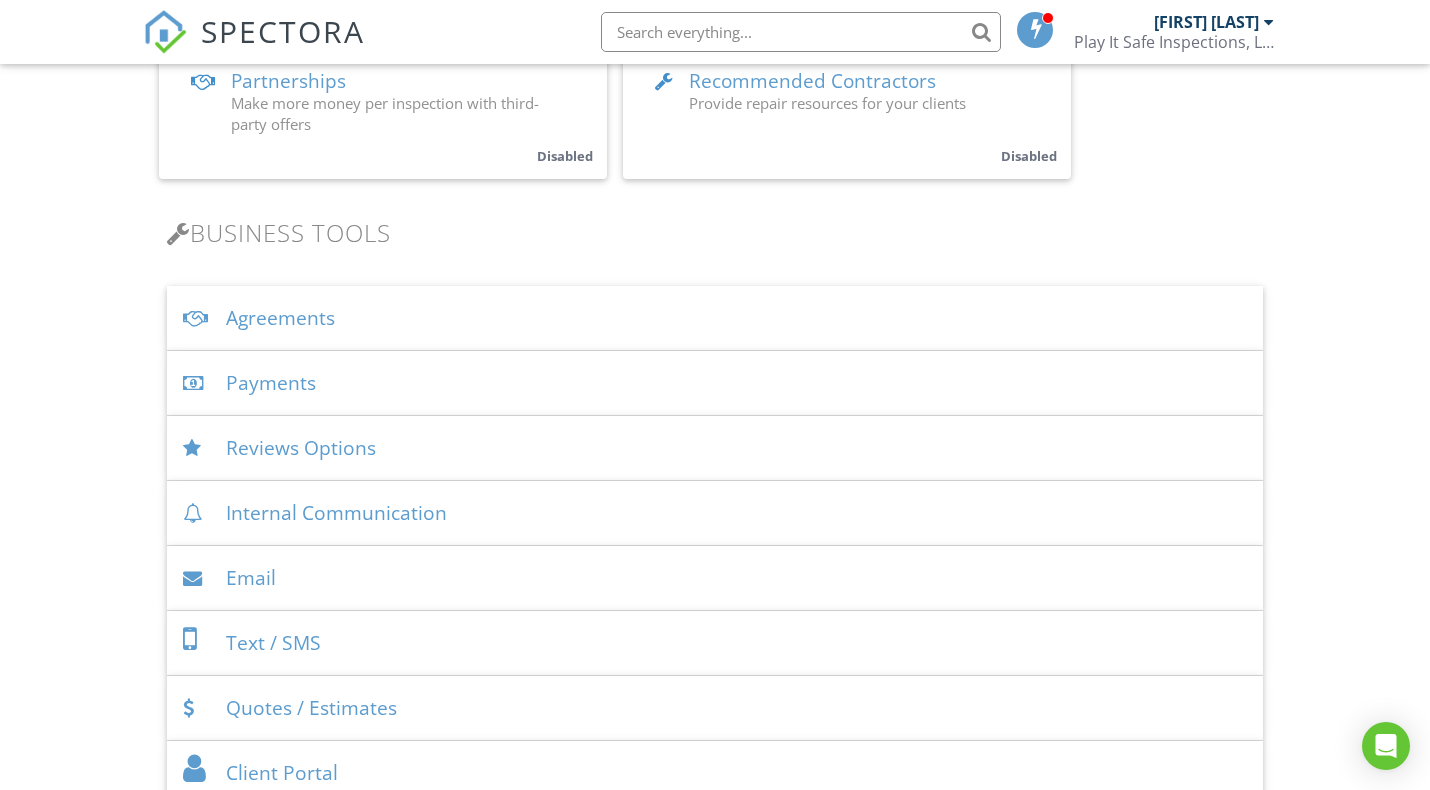 scroll, scrollTop: 526, scrollLeft: 0, axis: vertical 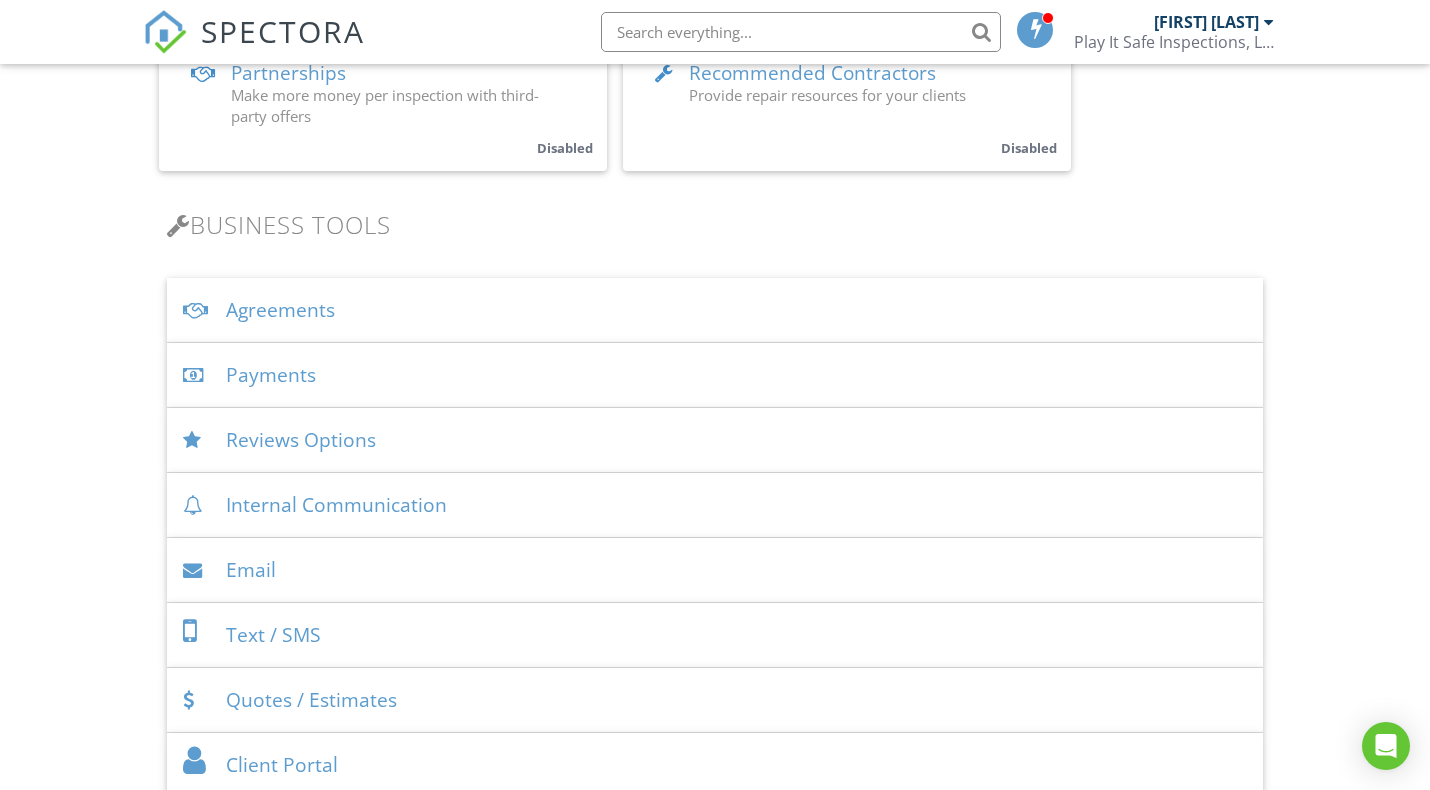 click on "Payments" at bounding box center [715, 375] 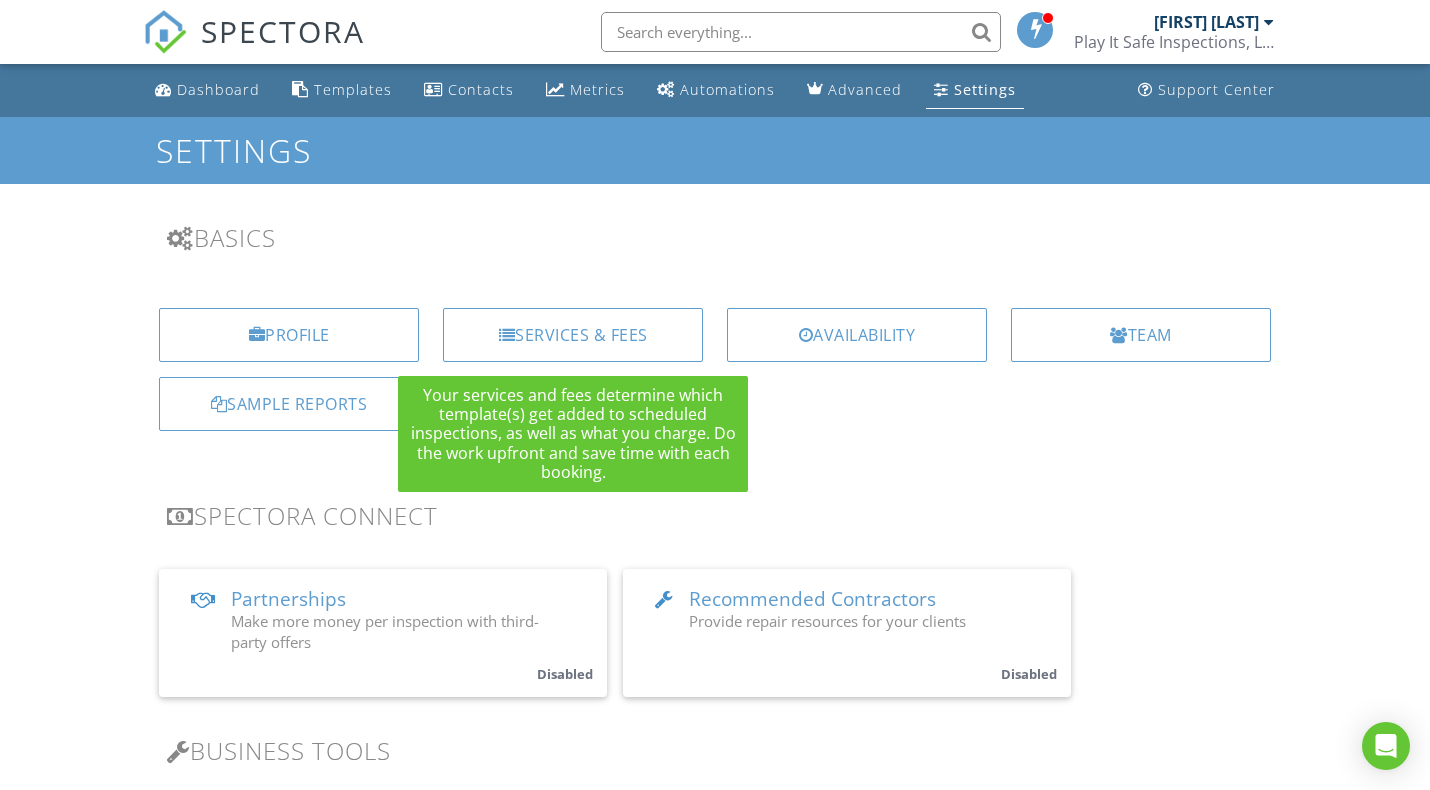 scroll, scrollTop: 0, scrollLeft: 0, axis: both 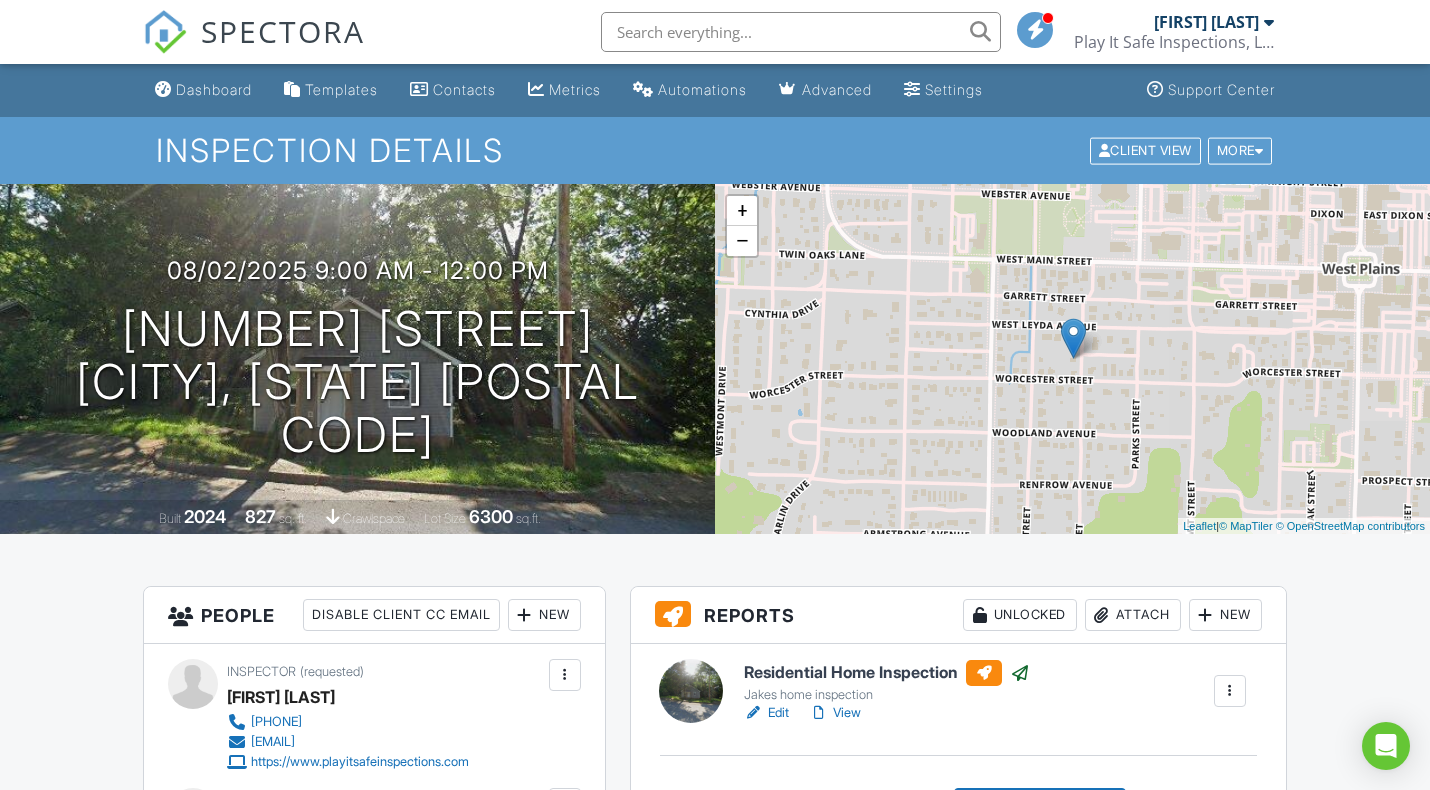 click on "Dashboard
Templates
Contacts
Metrics
Automations
Advanced
Settings
Support Center
Inspection Details
Client View
More
Property Details
Reschedule
Reorder / Copy
Share
Cancel
Delete
Print Order
Convert to V9
View Change Log
[DATE]  9:00 am
- 12:00 pm
[NUMBER] [STREET]
[CITY], [STATE] [POSTAL CODE]
Built
2024
827
sq. ft.
crawlspace
Lot Size
6300
sq.ft.
+ − Leaflet  |  © MapTiler   © OpenStreetMap contributors
All emails and texts are disabled for this inspection!
Turn on emails and texts
Turn on and Requeue Notifications
Reports
Unlocked
Attach
New
Residential Home Inspection
Jakes home inspection
Edit
View" at bounding box center (715, 1734) 